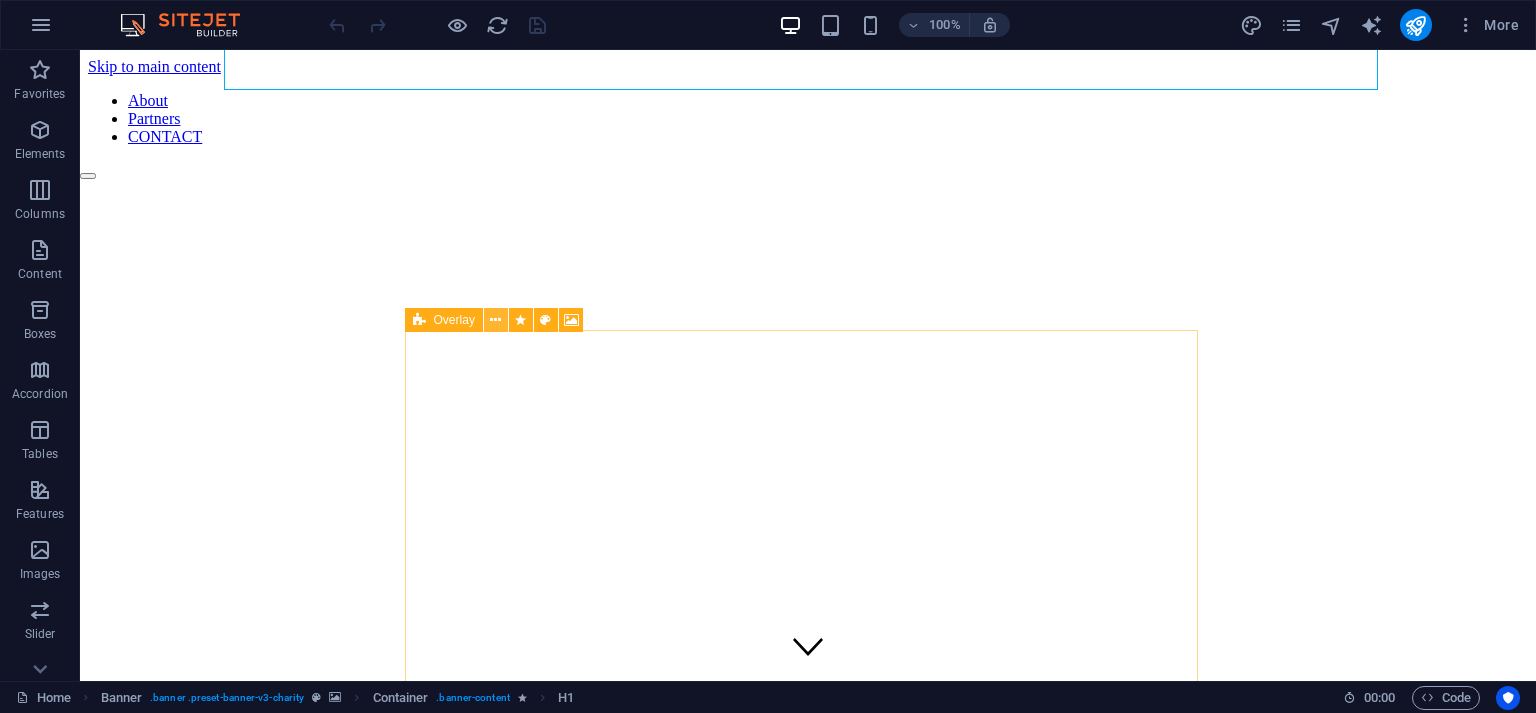 scroll, scrollTop: 474, scrollLeft: 0, axis: vertical 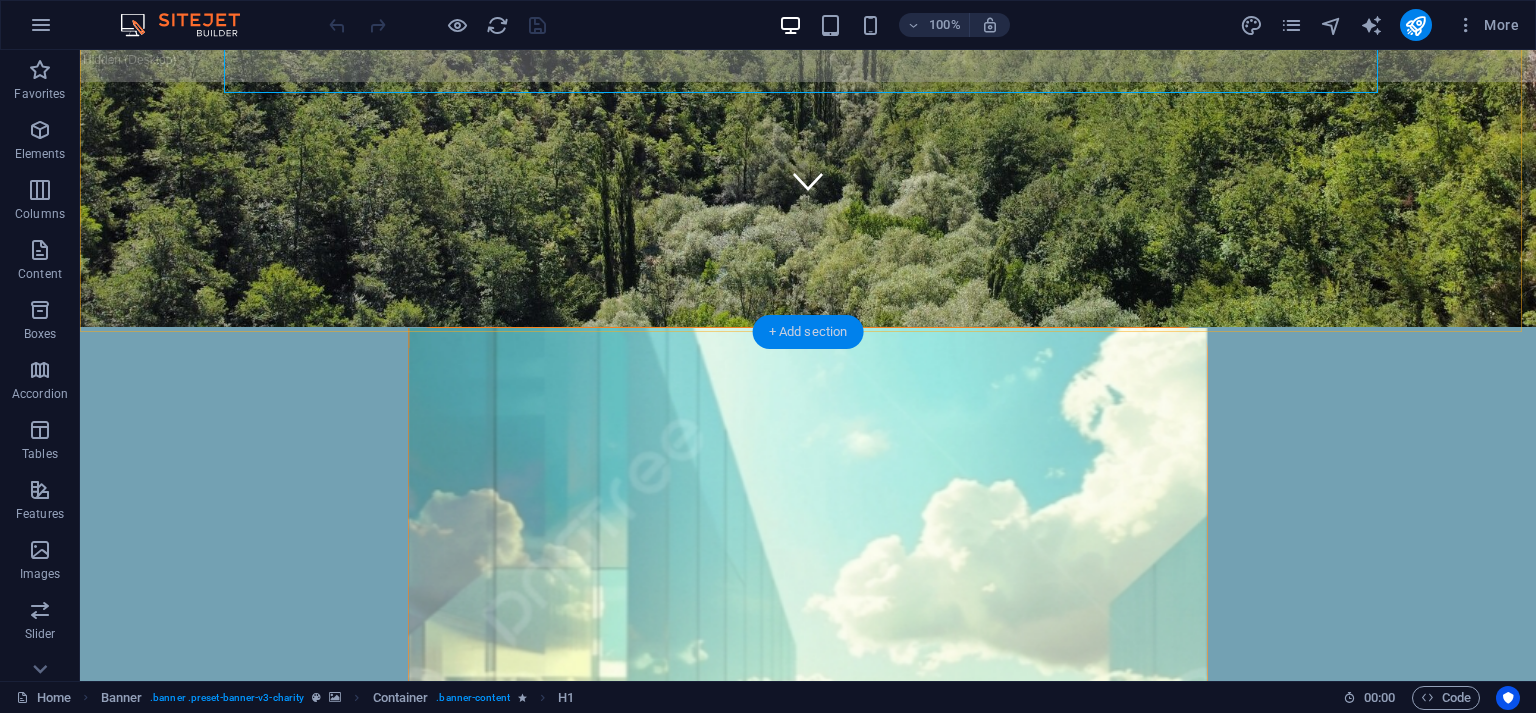 click on "+ Add section" at bounding box center (808, 332) 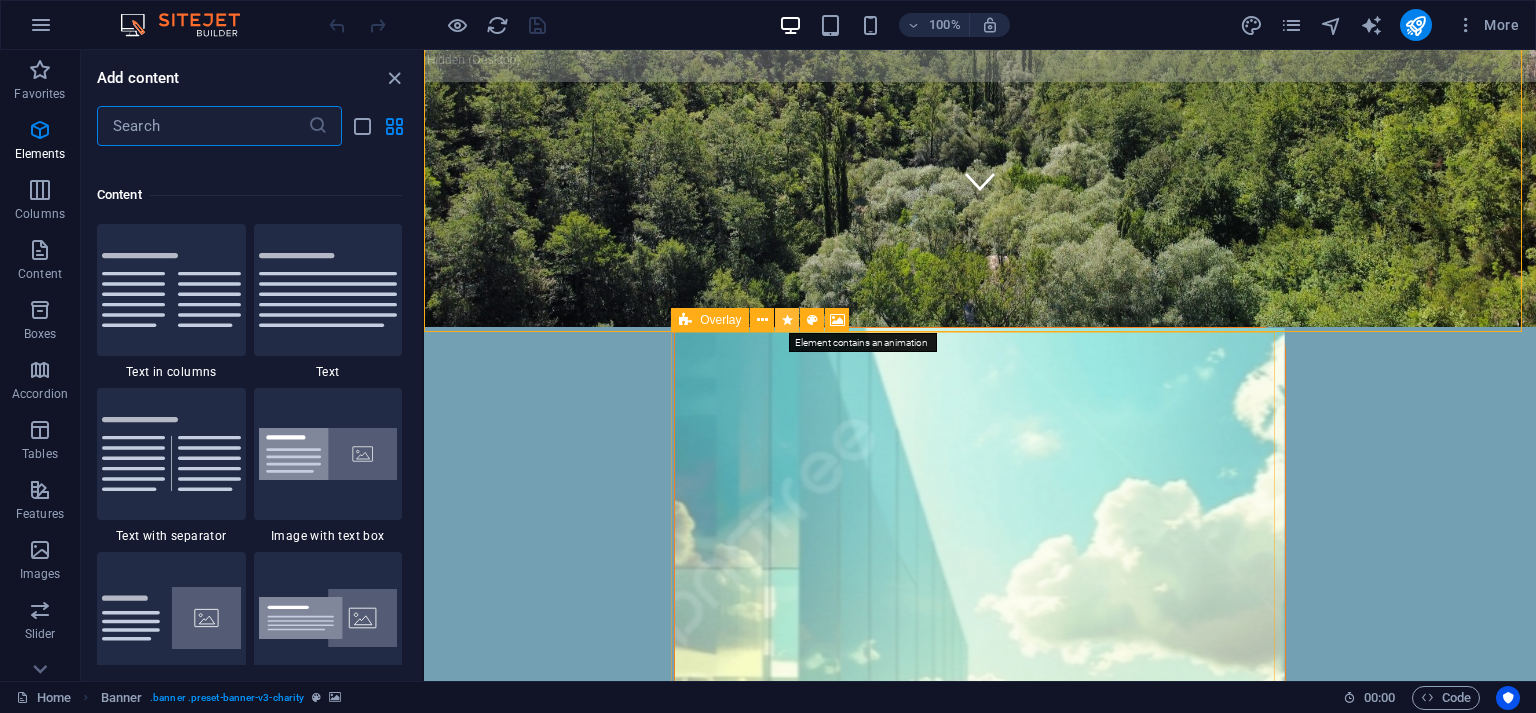 scroll, scrollTop: 3499, scrollLeft: 0, axis: vertical 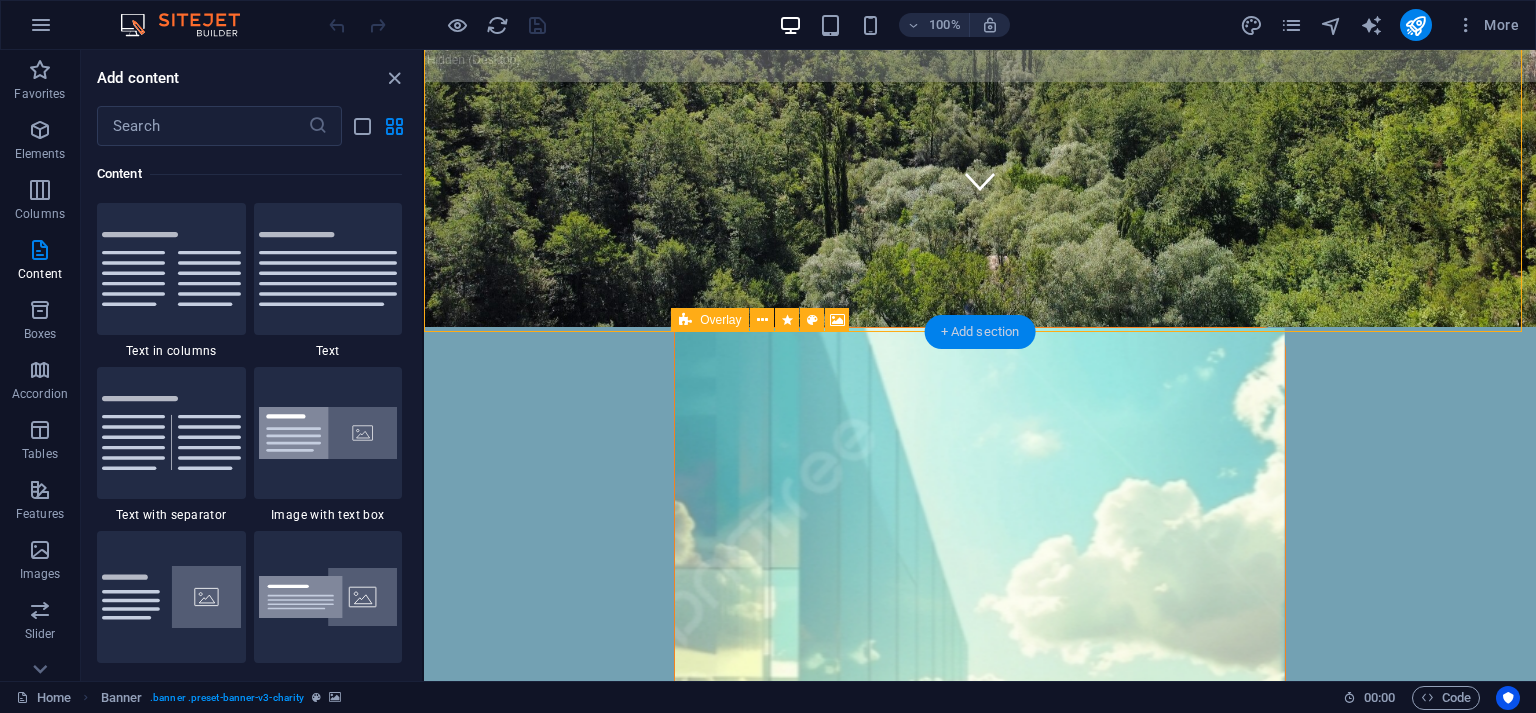 click on "+ Add section" at bounding box center [980, 332] 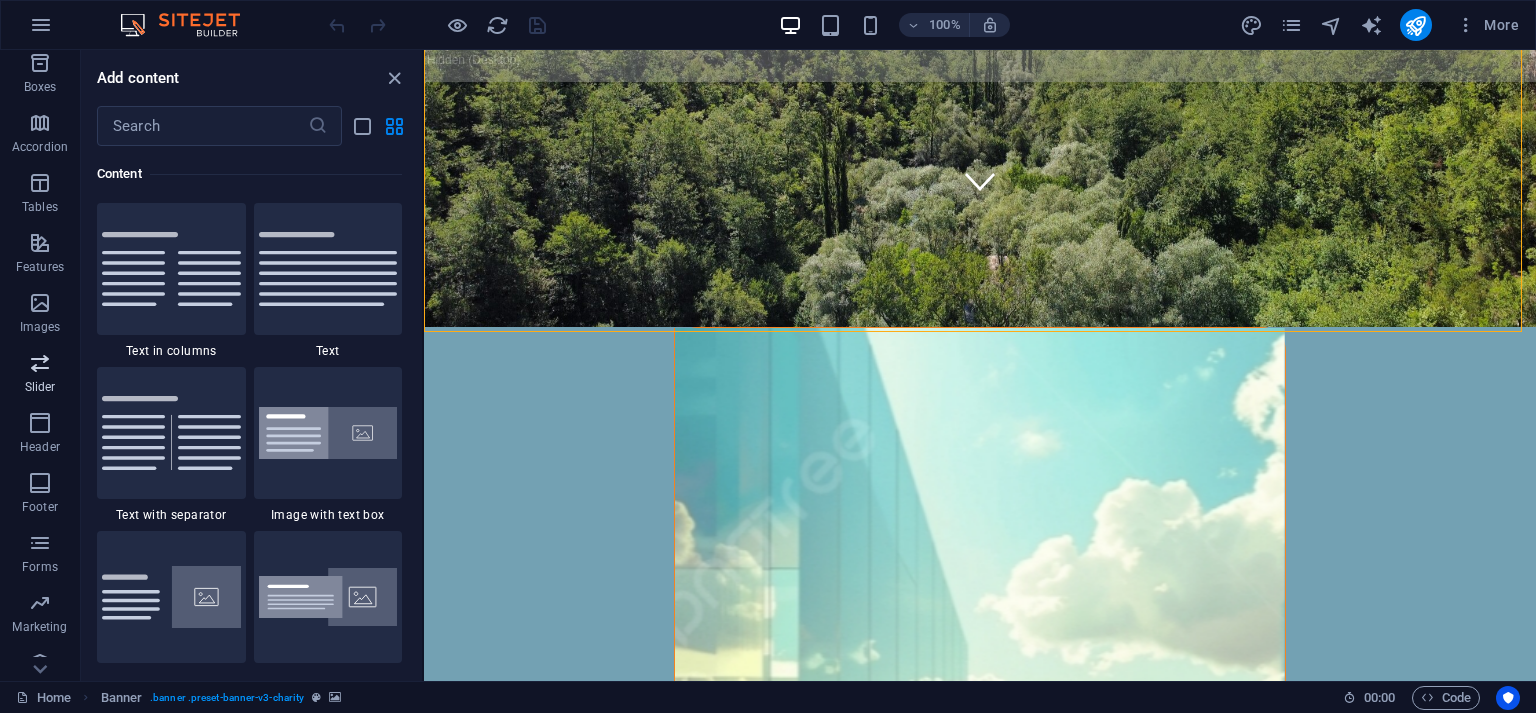 scroll, scrollTop: 270, scrollLeft: 0, axis: vertical 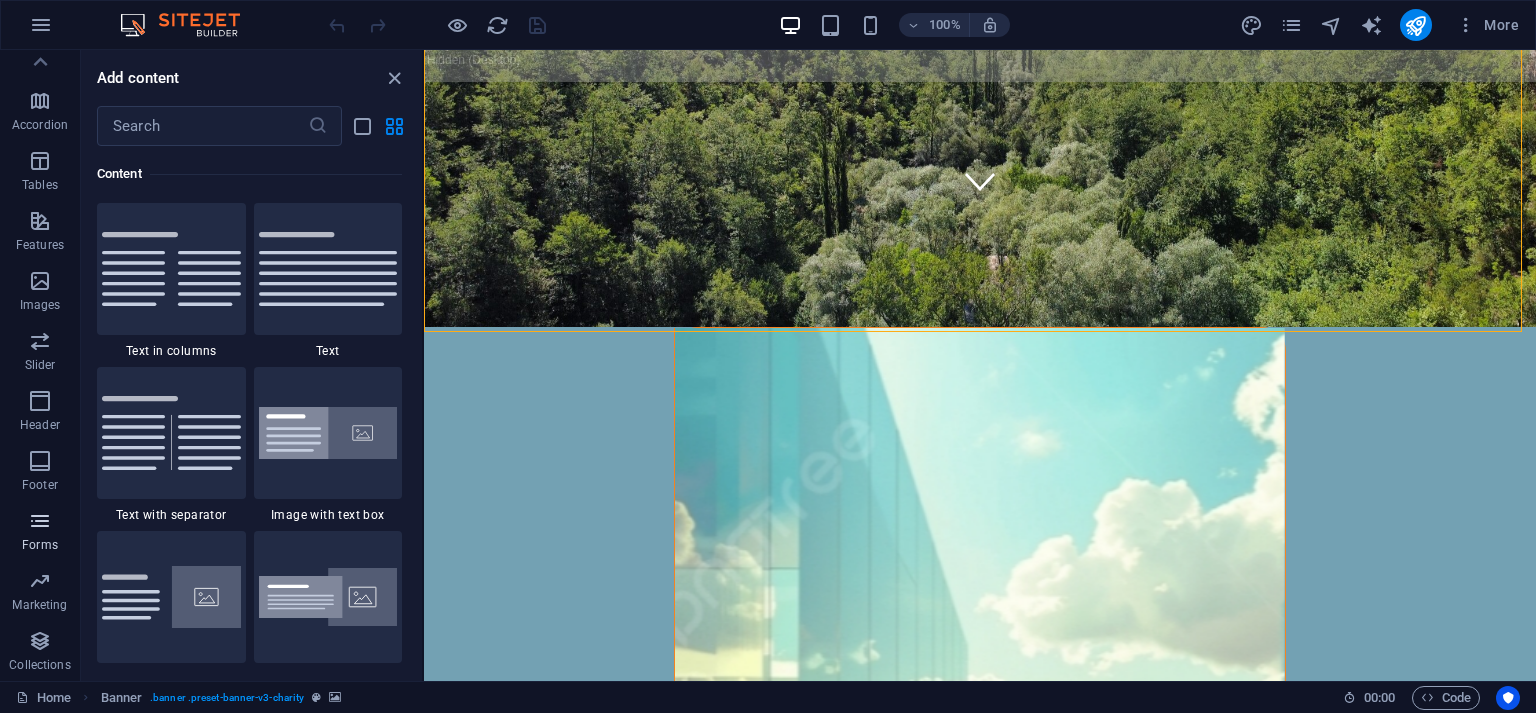 click at bounding box center (40, 521) 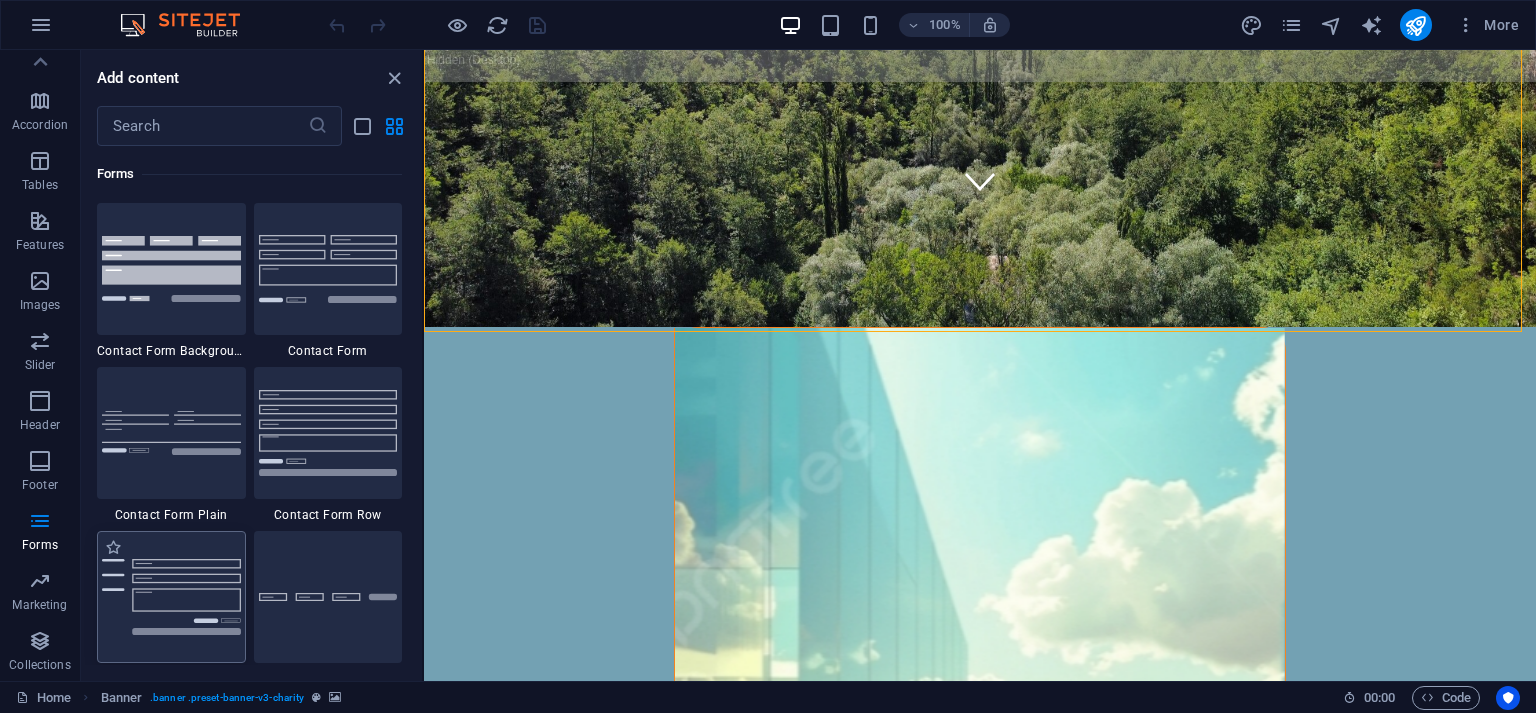 scroll, scrollTop: 14904, scrollLeft: 0, axis: vertical 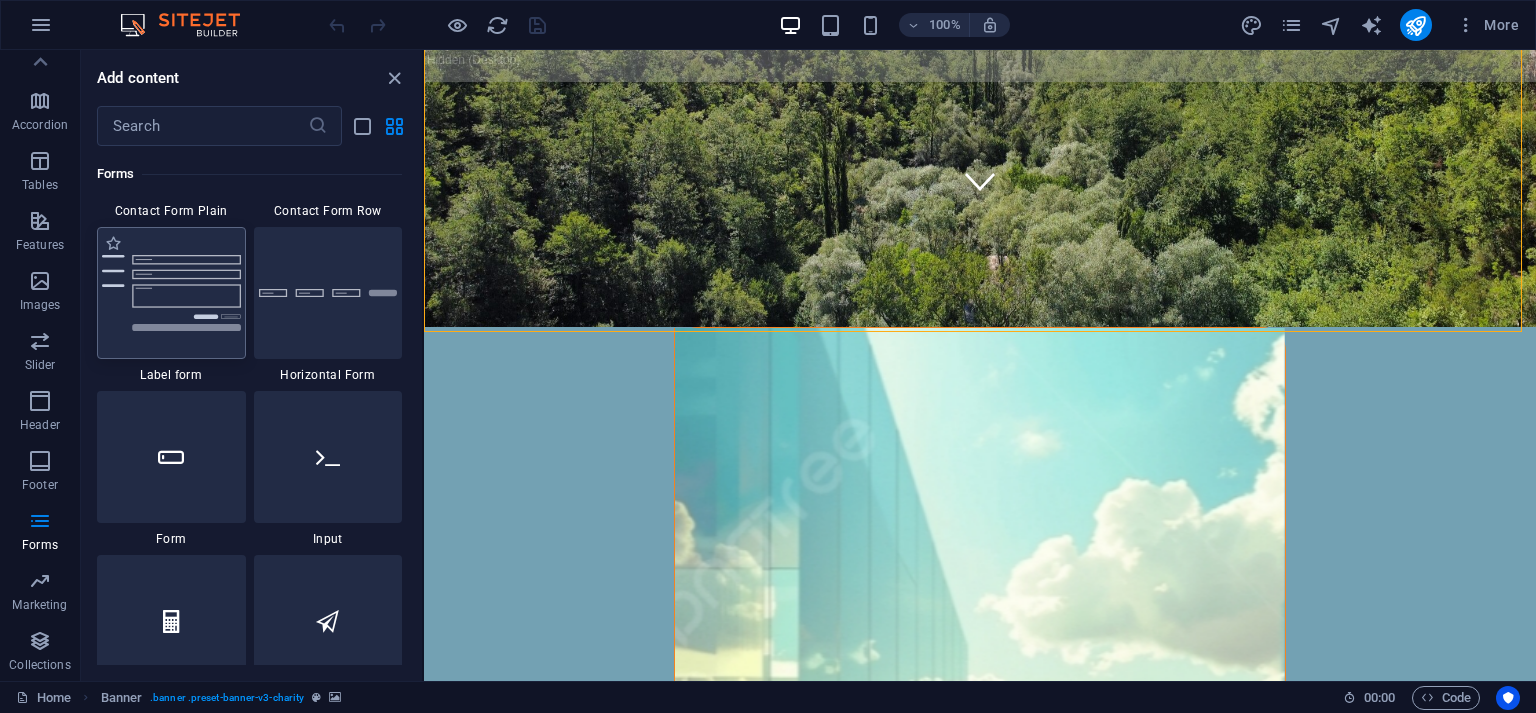 click at bounding box center (171, 293) 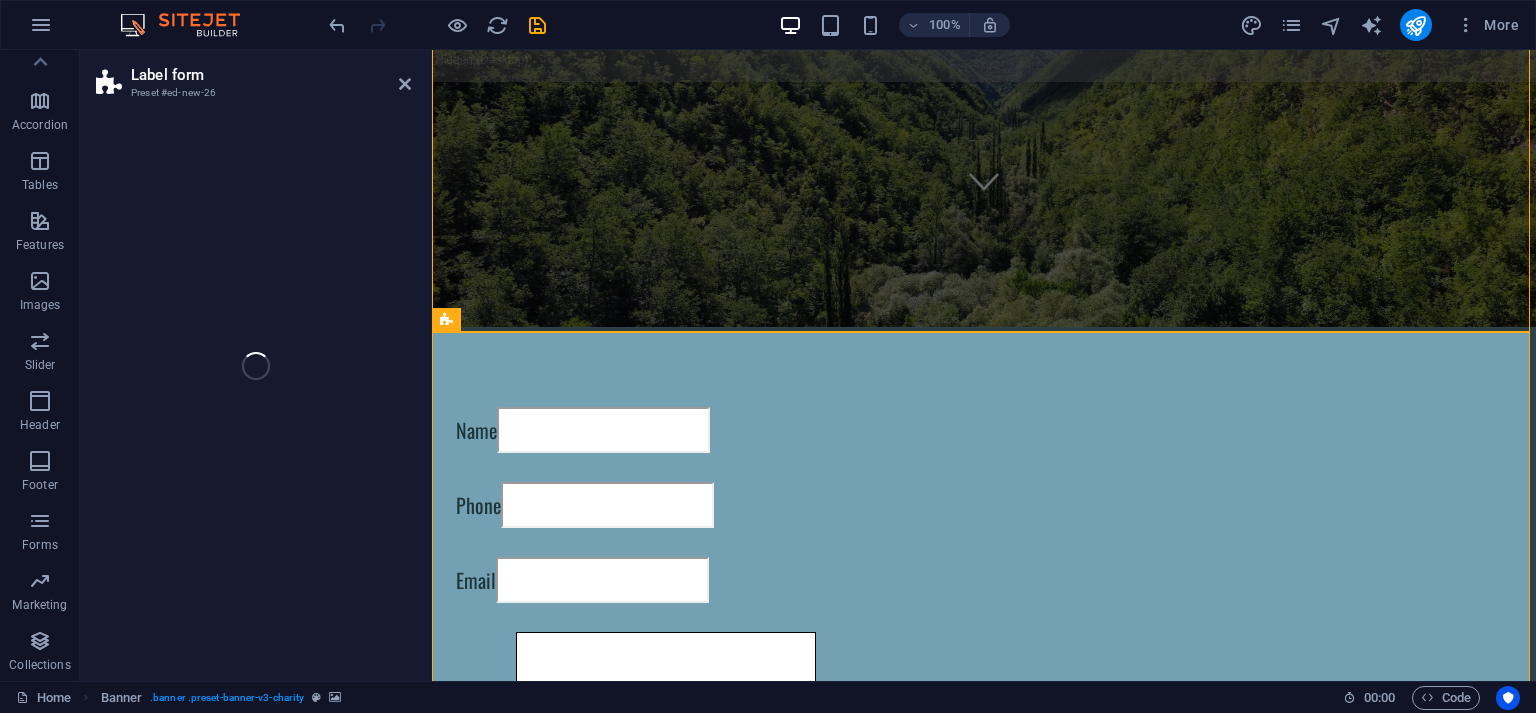 scroll, scrollTop: 270, scrollLeft: 0, axis: vertical 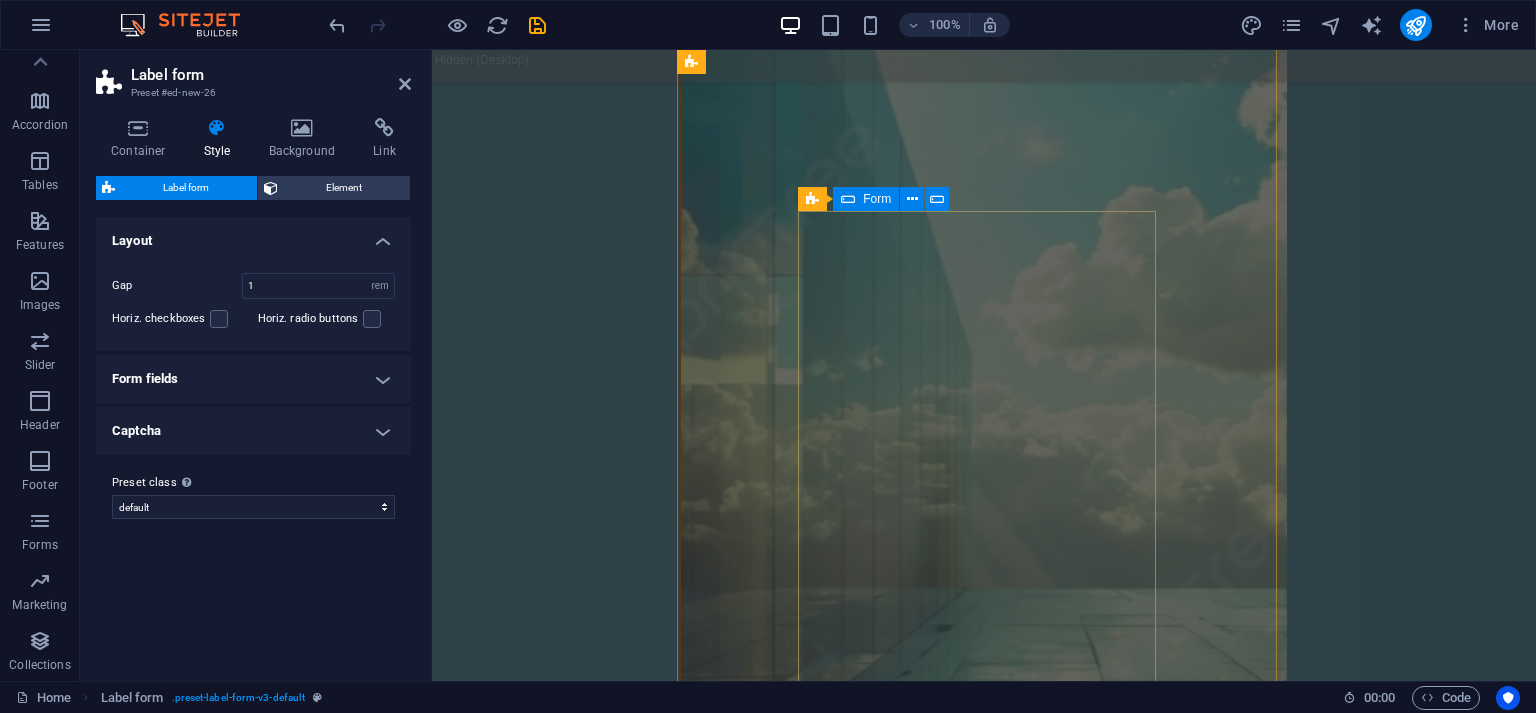 click at bounding box center (848, 199) 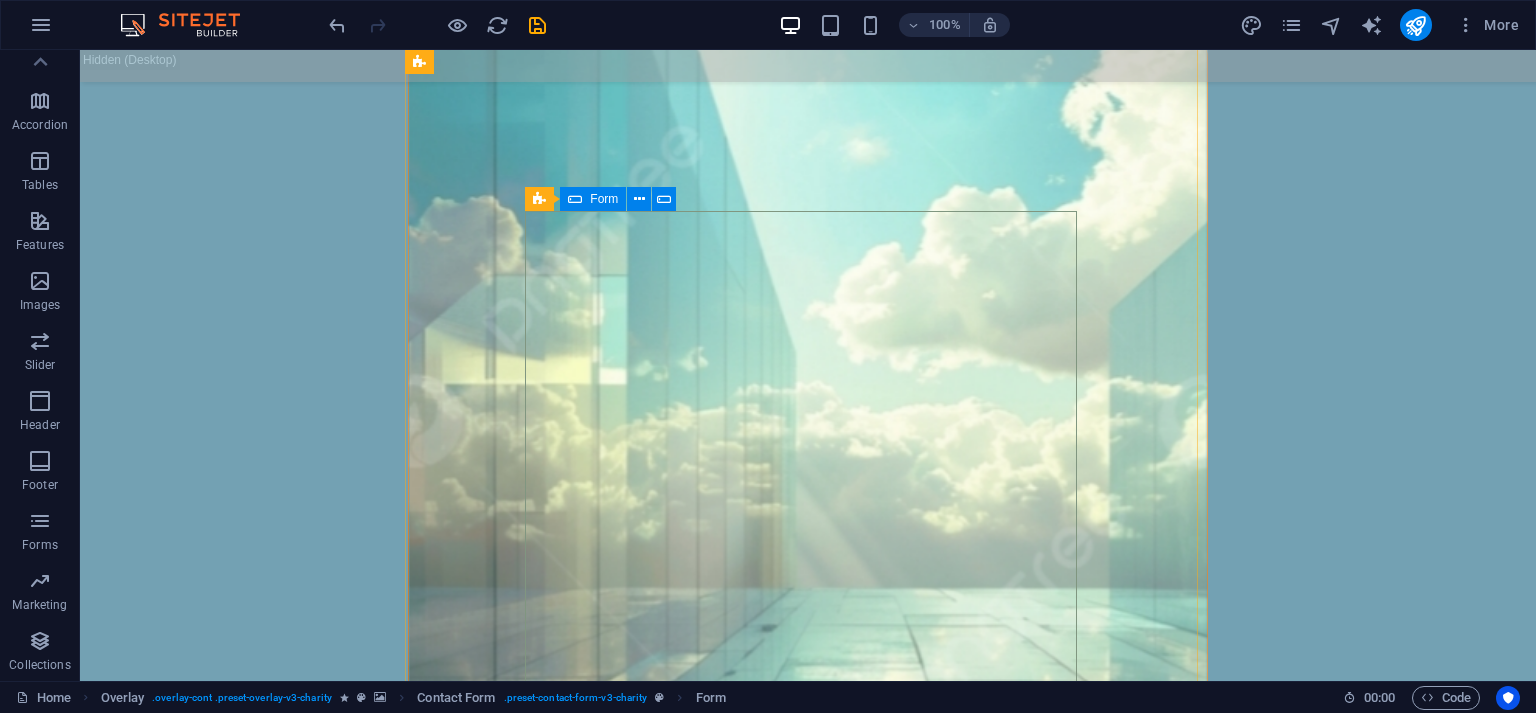 click on "Form" at bounding box center [604, 199] 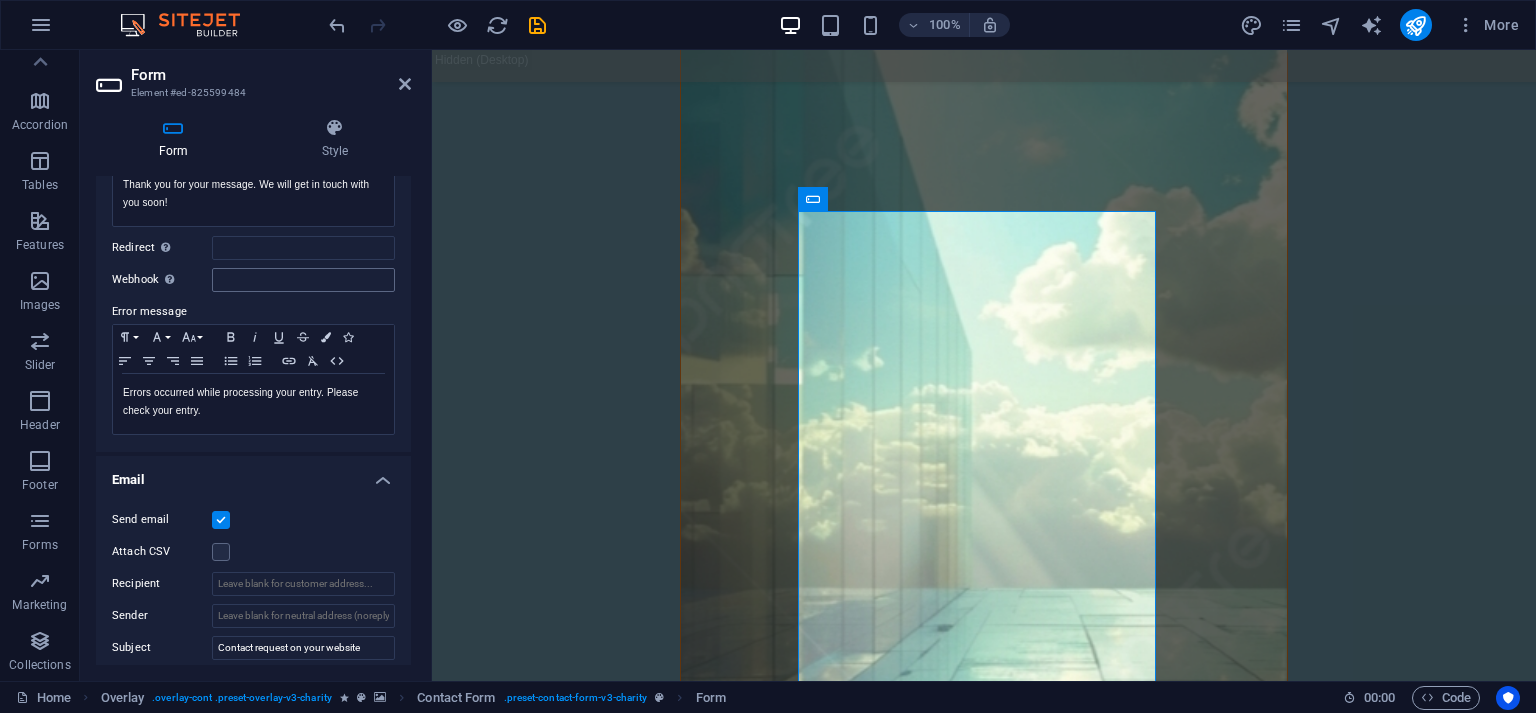 scroll, scrollTop: 304, scrollLeft: 0, axis: vertical 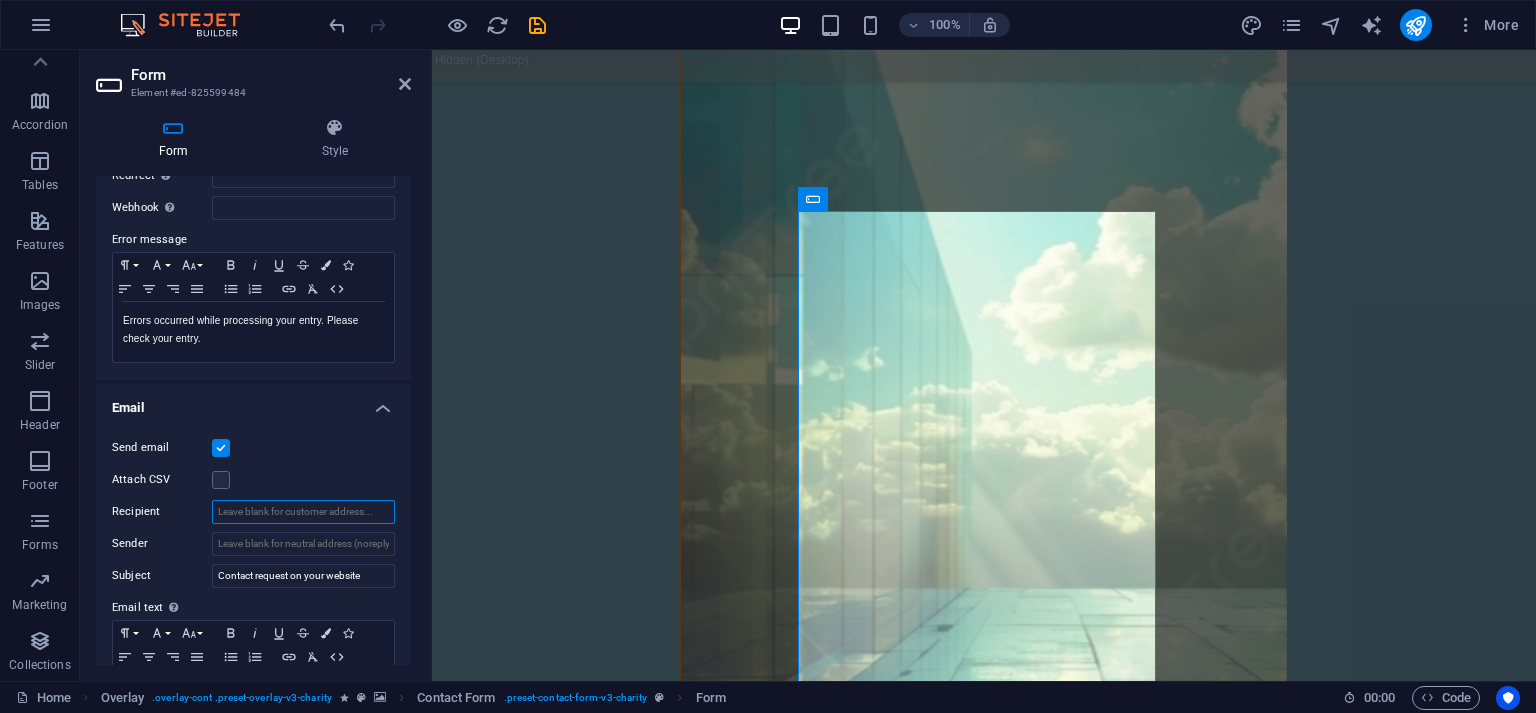click on "Recipient" at bounding box center (303, 512) 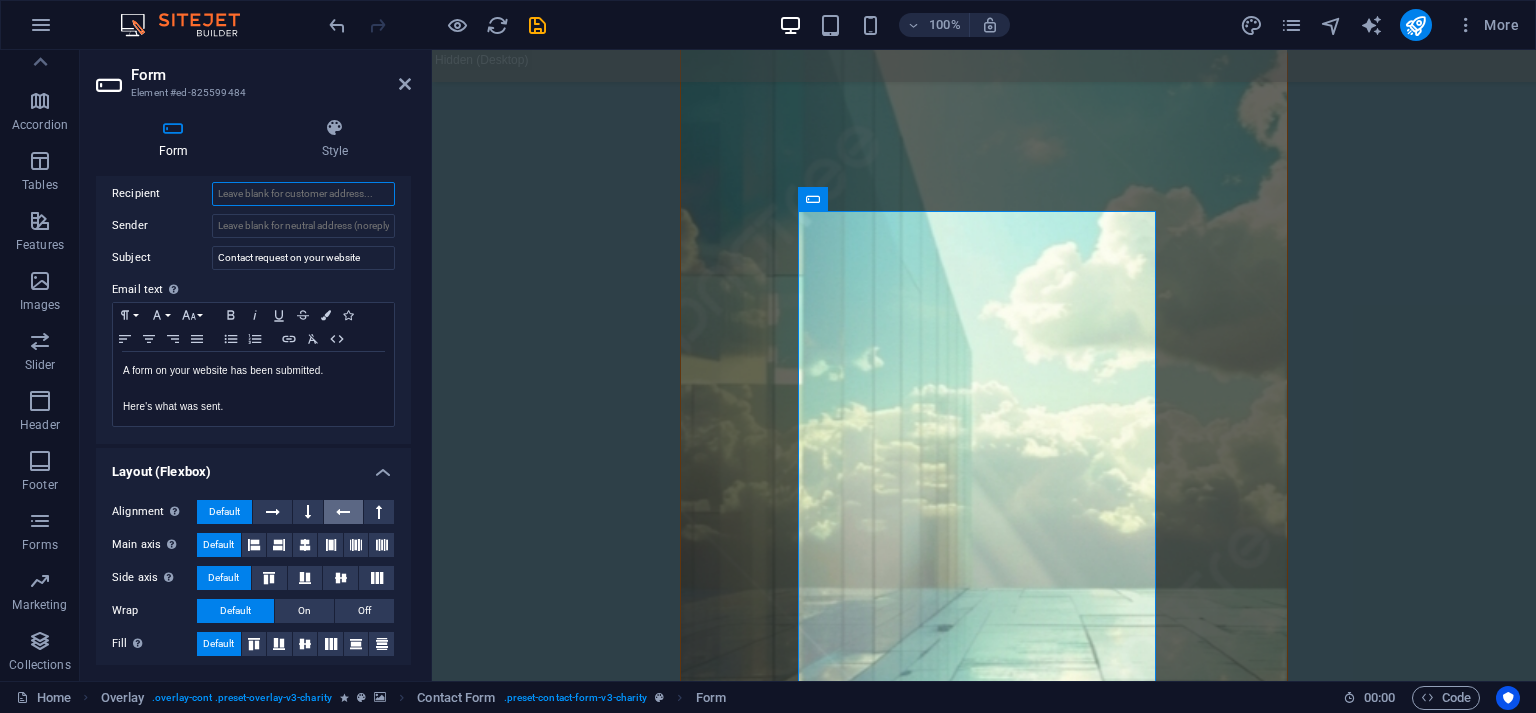scroll, scrollTop: 629, scrollLeft: 0, axis: vertical 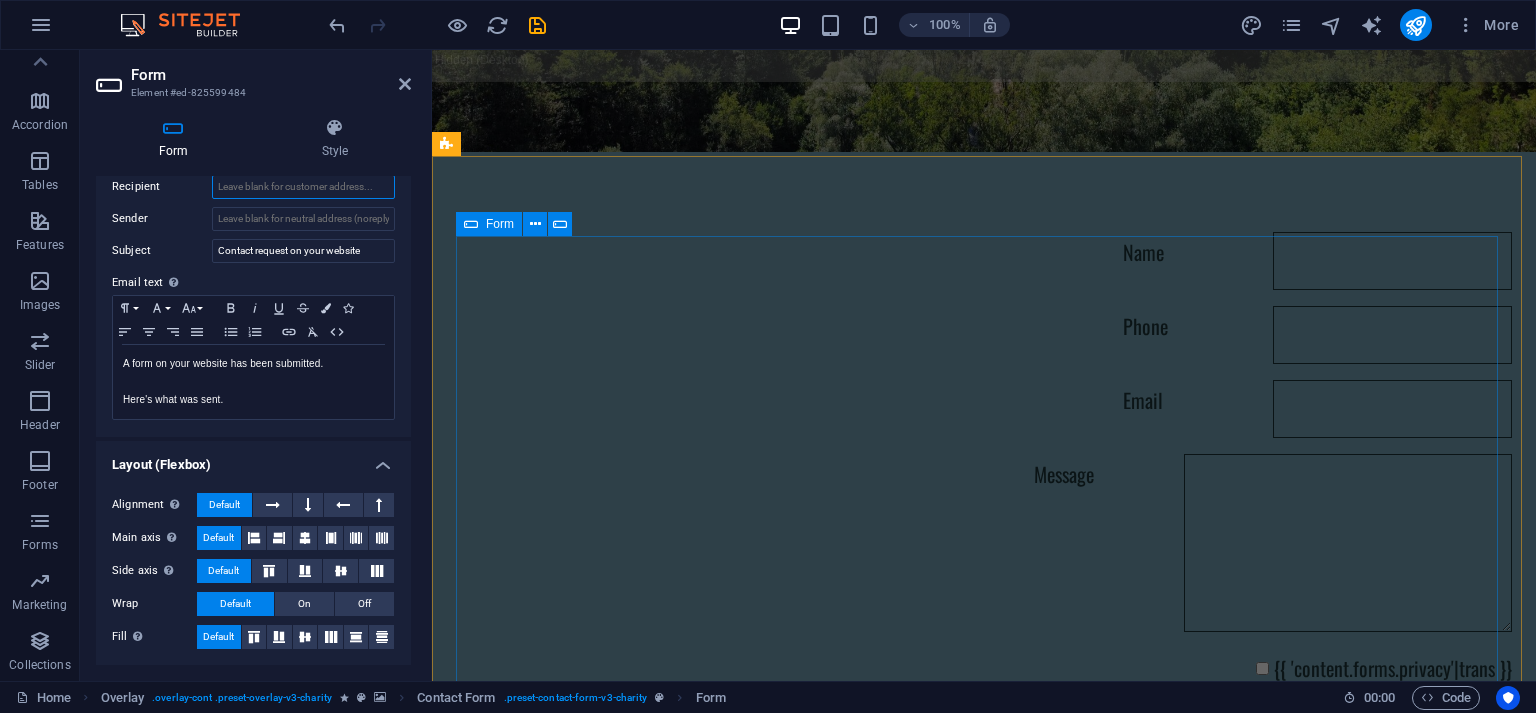 click at bounding box center [471, 224] 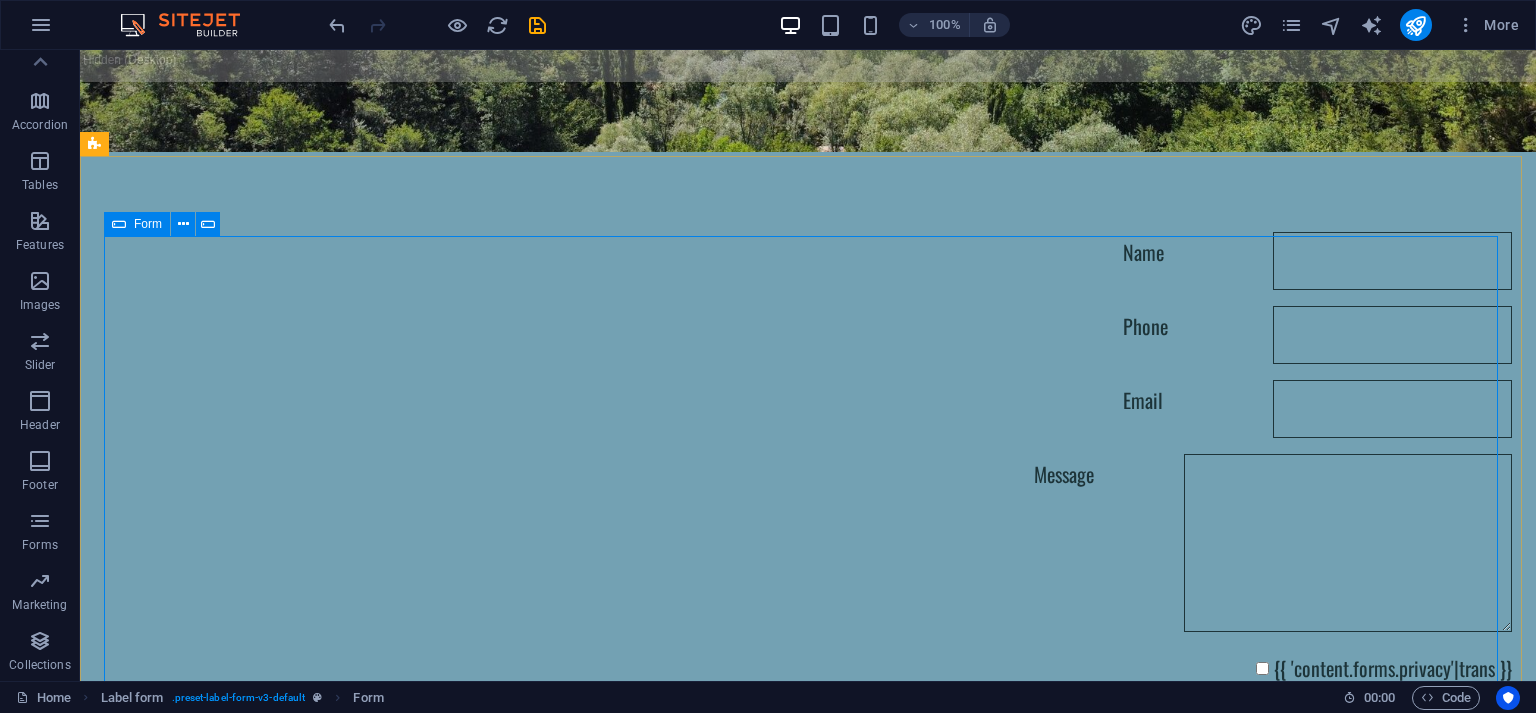 click at bounding box center (119, 224) 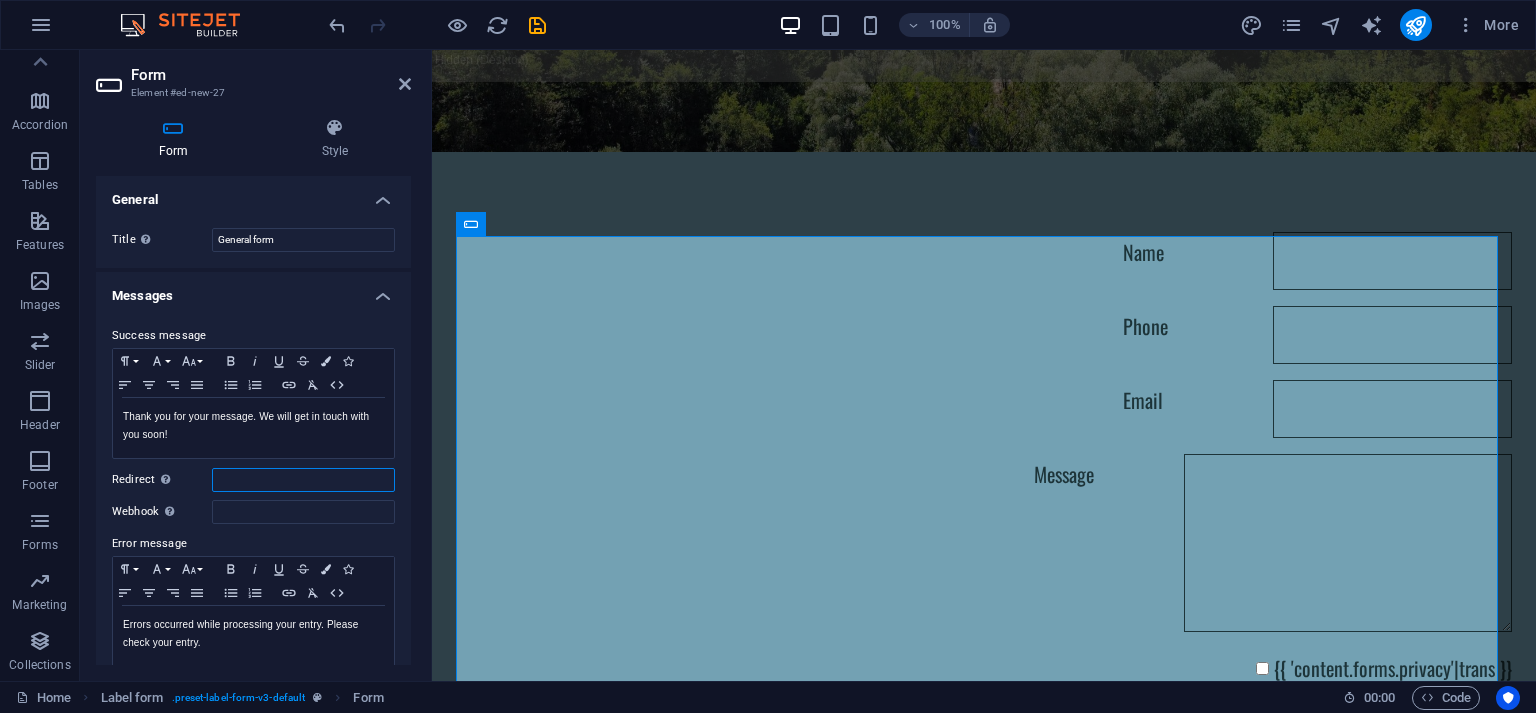 click on "Redirect Define a redirect target upon successful form submission; for example, a success page." at bounding box center (303, 480) 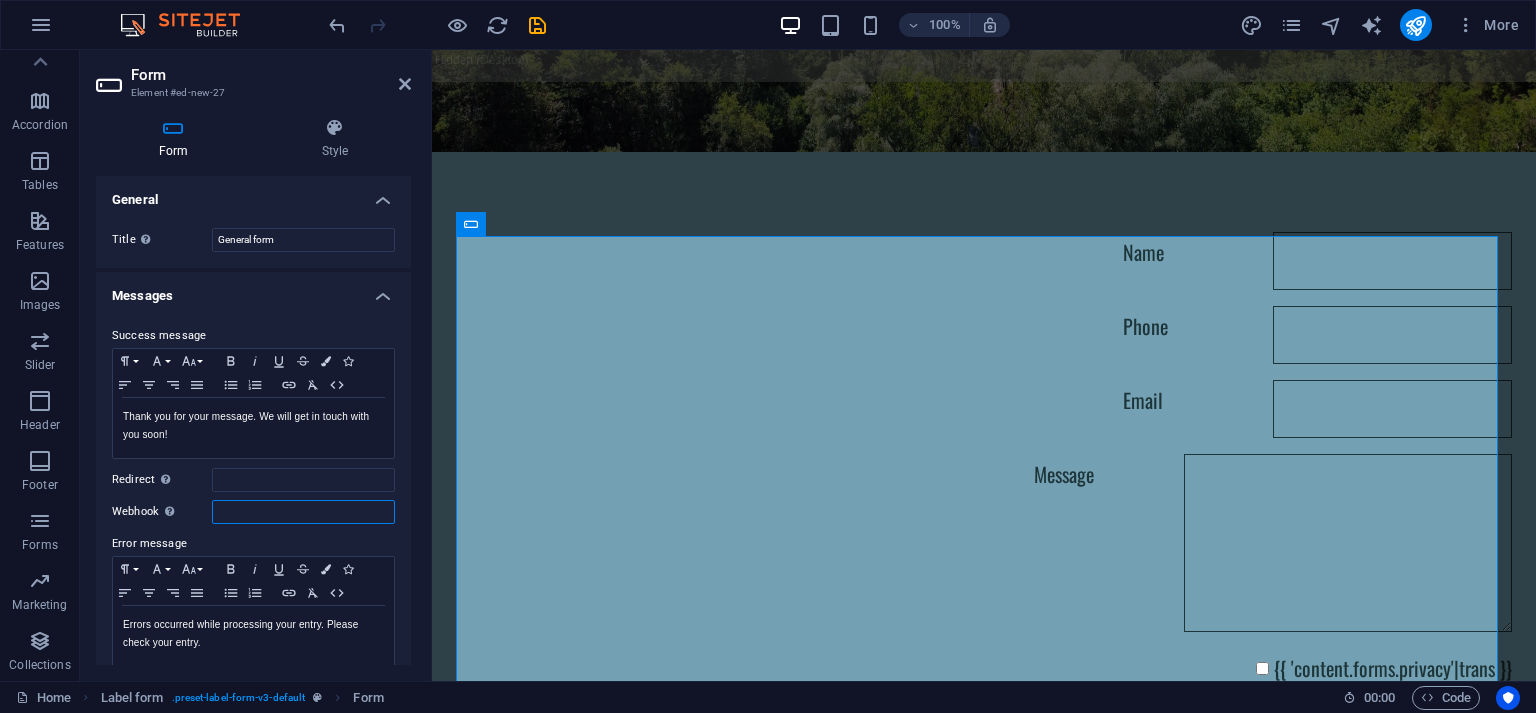 click on "Webhook A webhook is a push notification from this form to another server. Every time someone submits this form, the data will be pushed to your server." at bounding box center (303, 512) 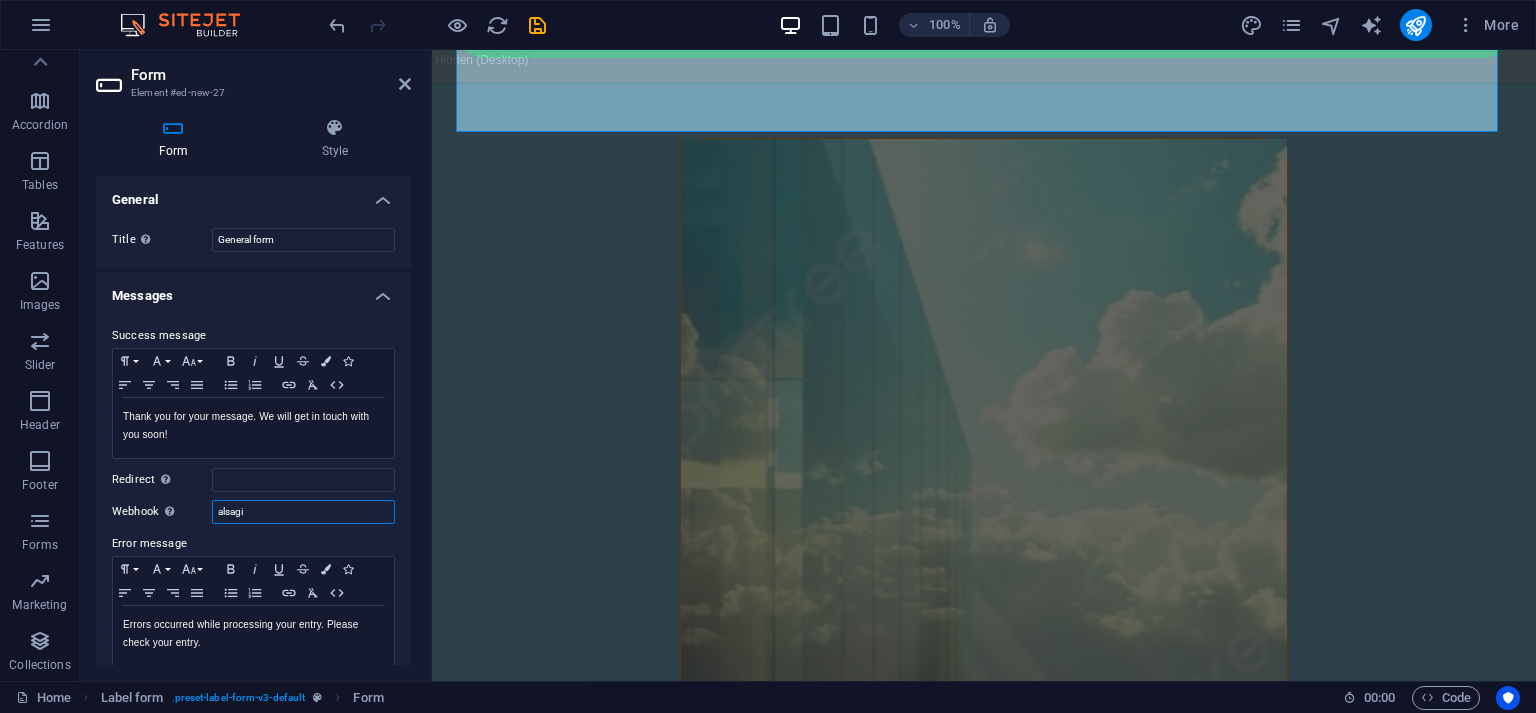 scroll, scrollTop: 1353, scrollLeft: 0, axis: vertical 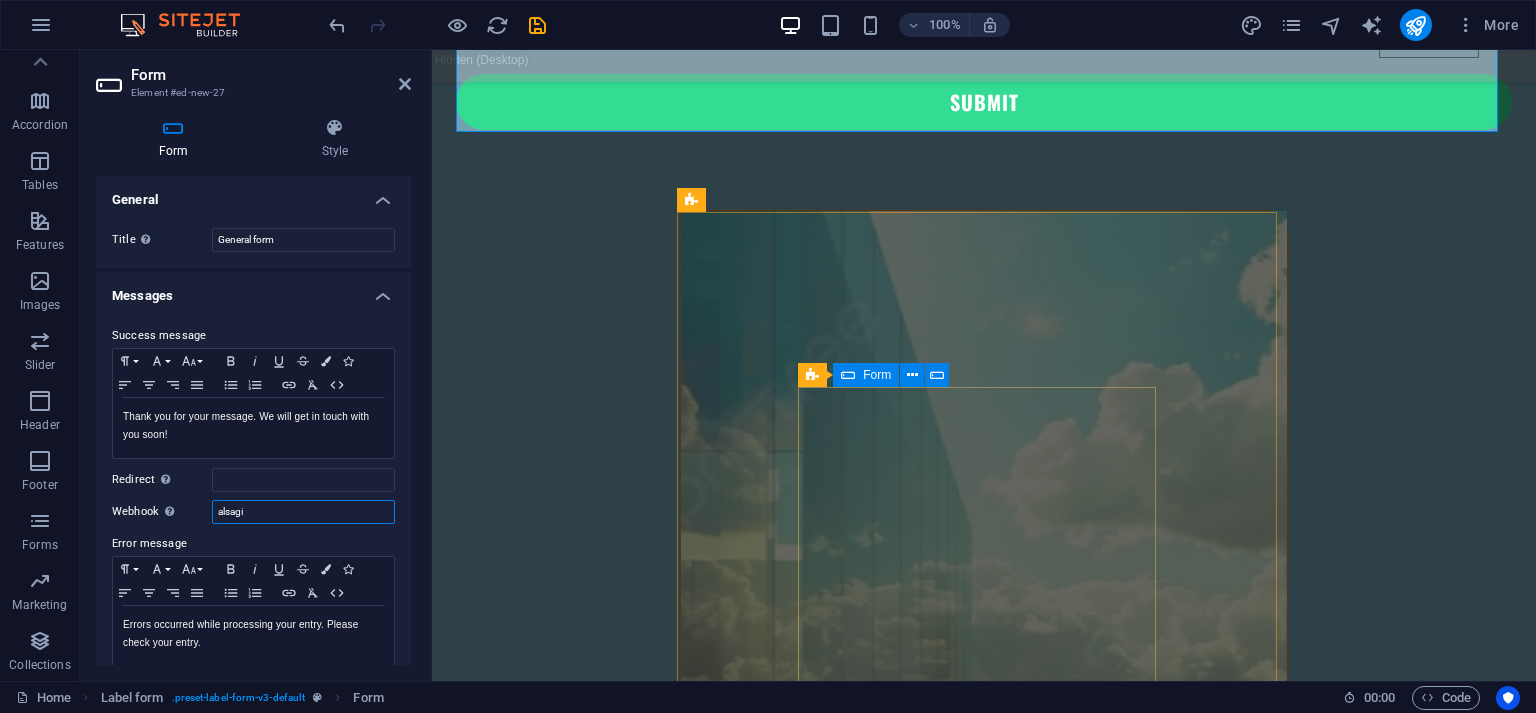 click on "Form" at bounding box center [866, 375] 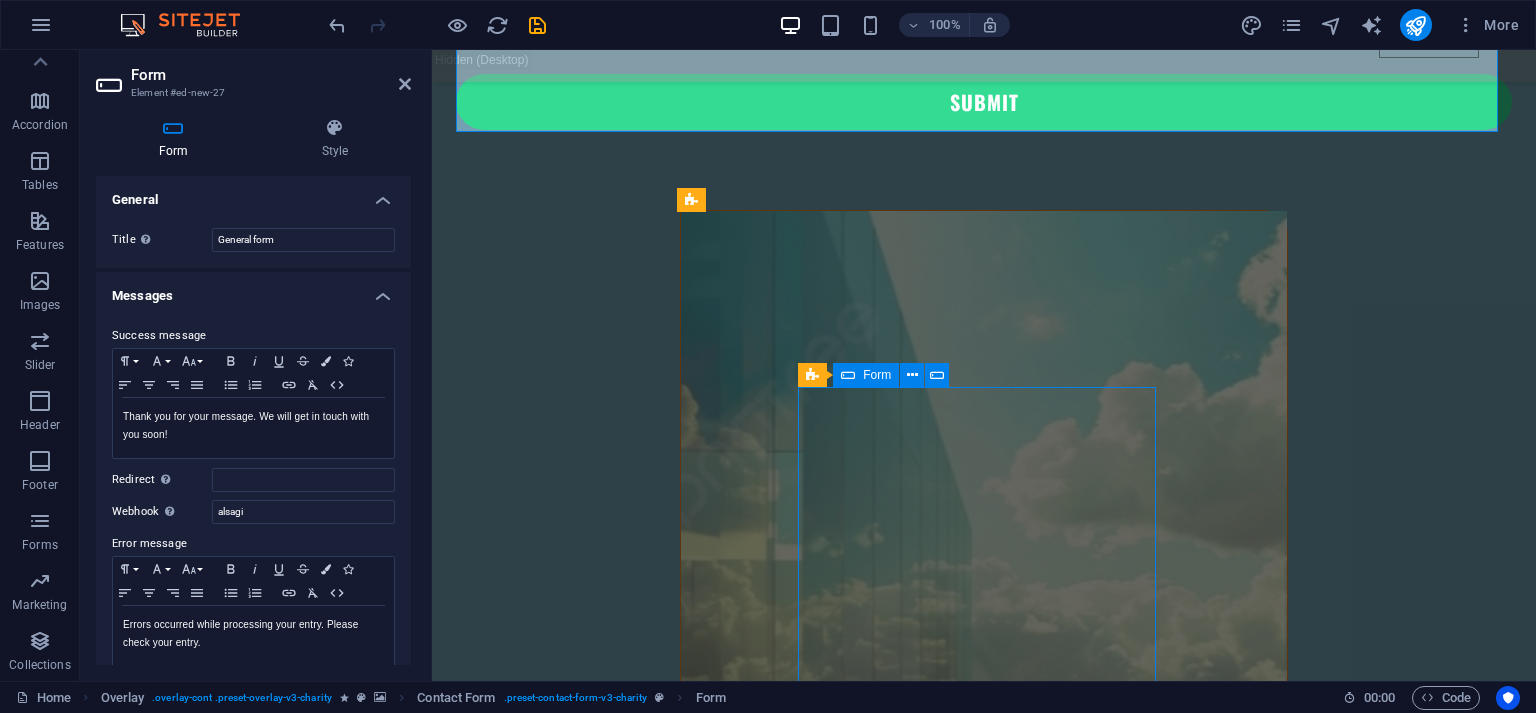click on "Form" at bounding box center [866, 375] 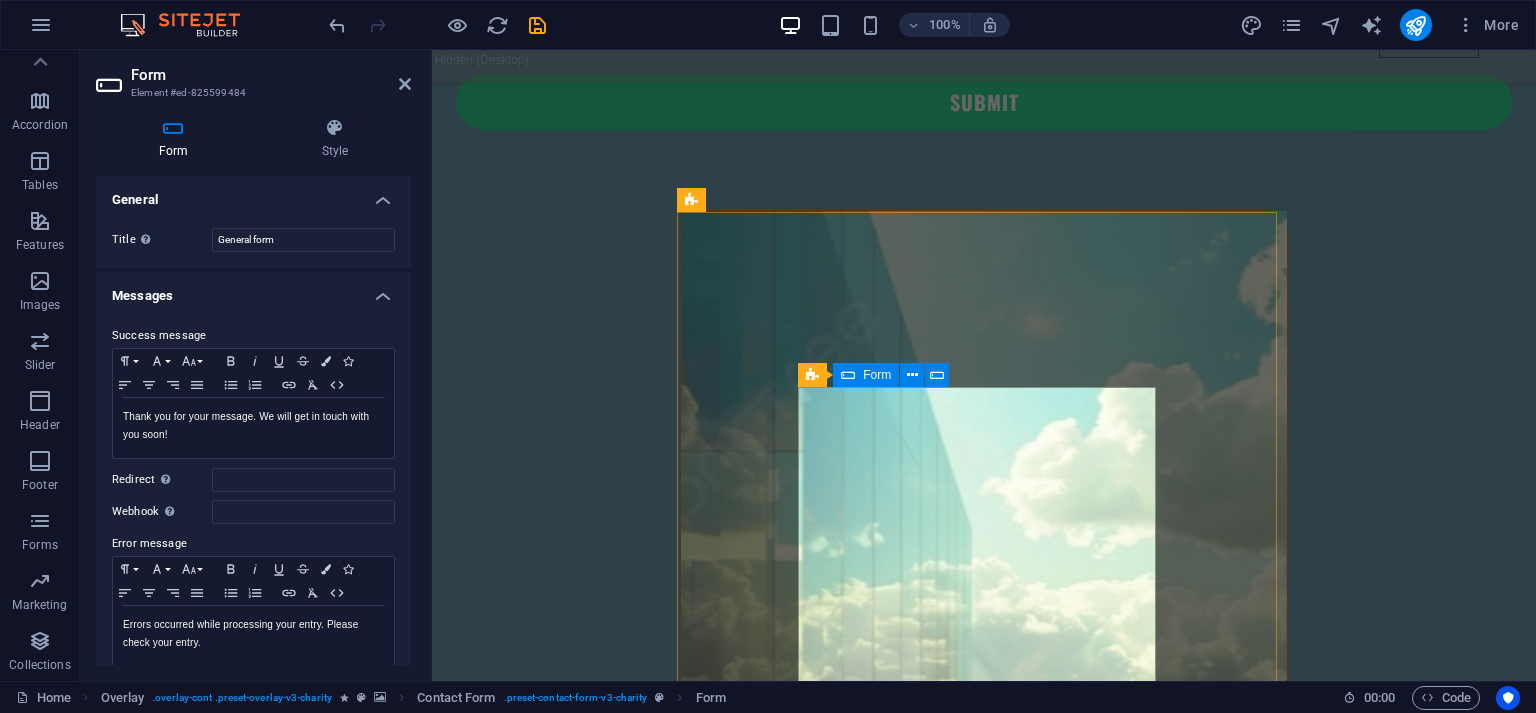 click on "Form" at bounding box center [866, 375] 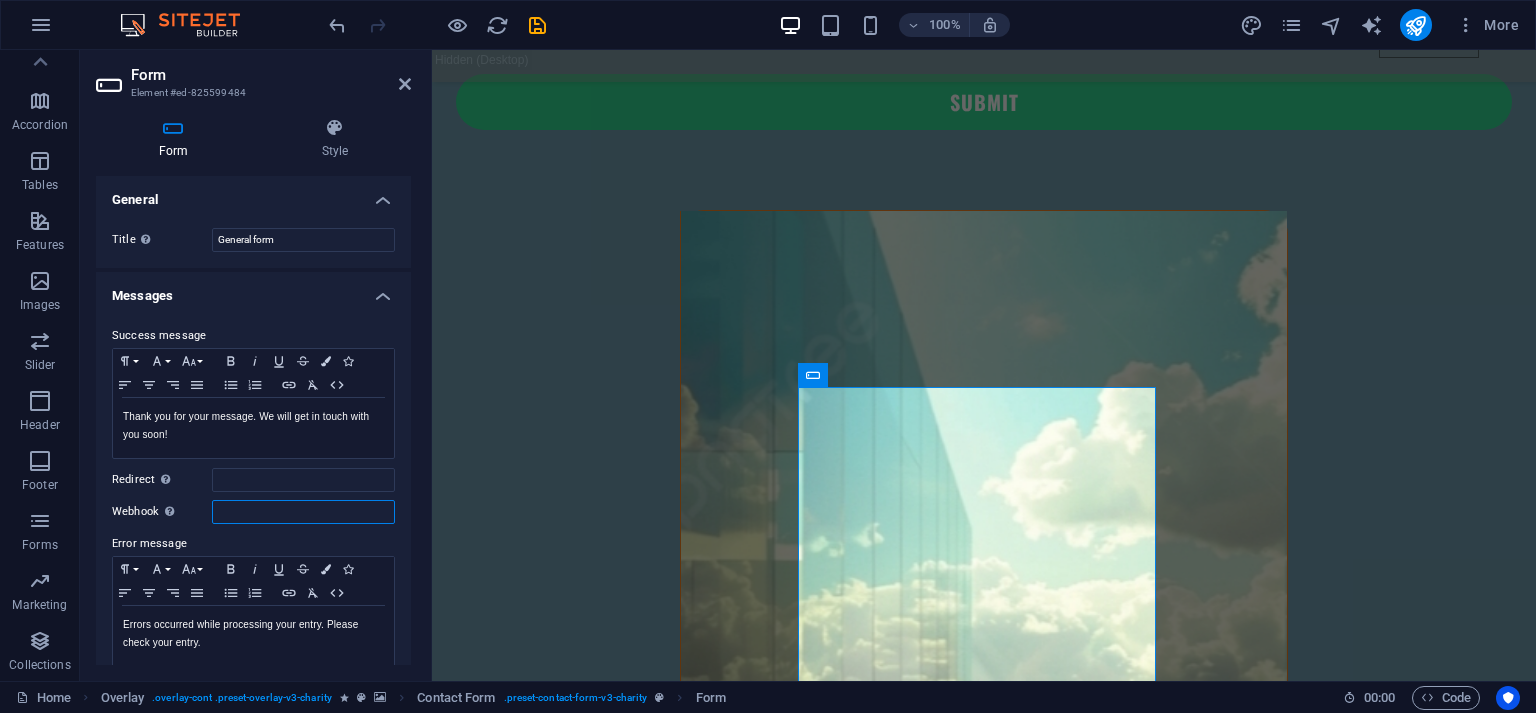 click on "Webhook A webhook is a push notification from this form to another server. Every time someone submits this form, the data will be pushed to your server." at bounding box center (303, 512) 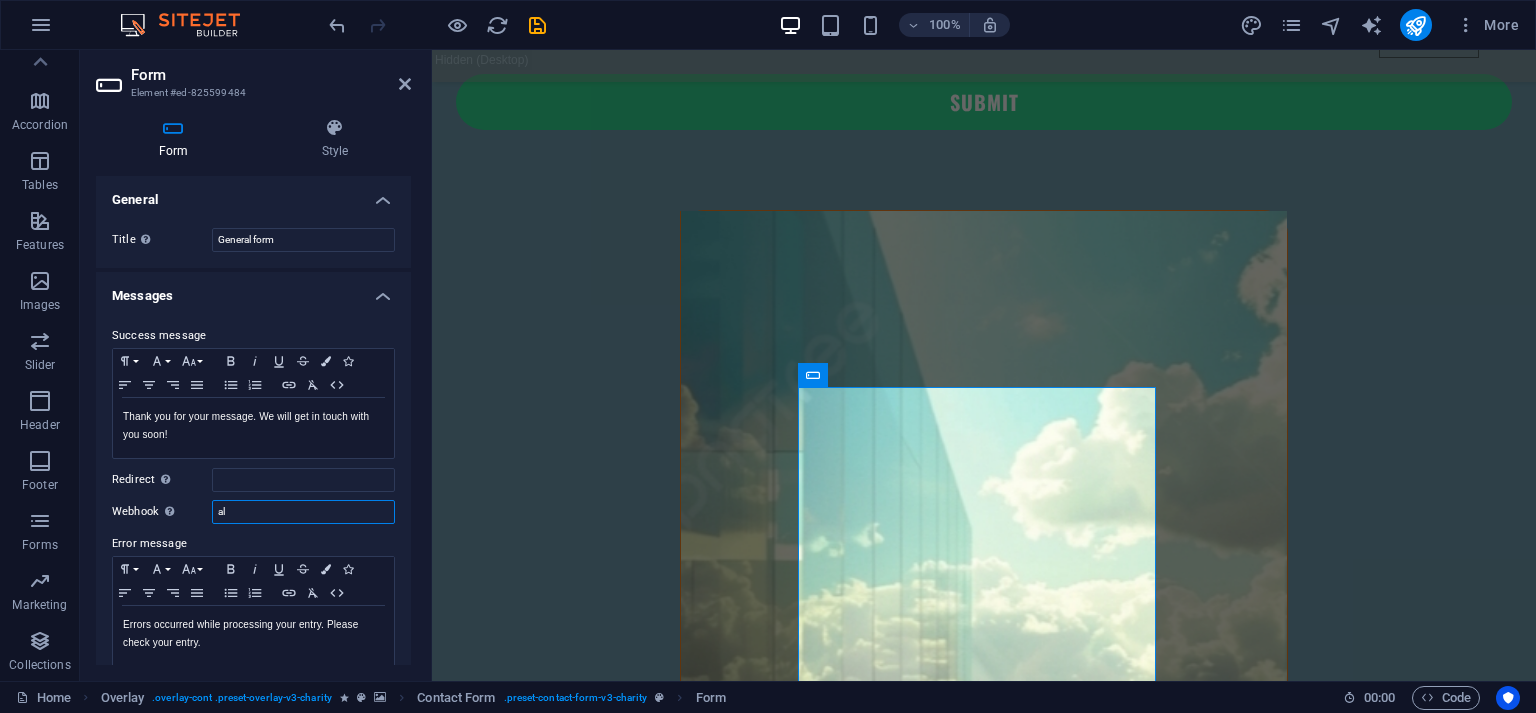 type on "a" 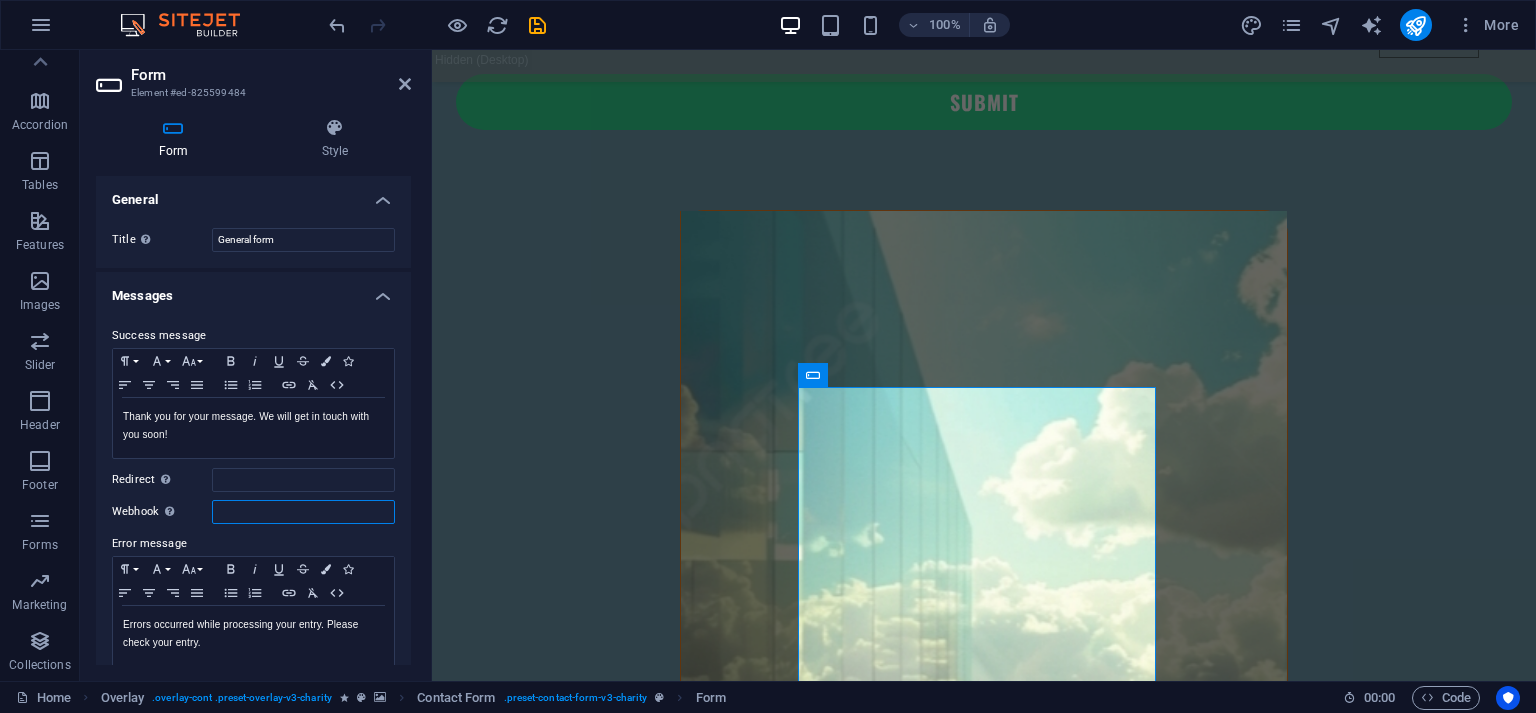 paste on "sitejet builder" 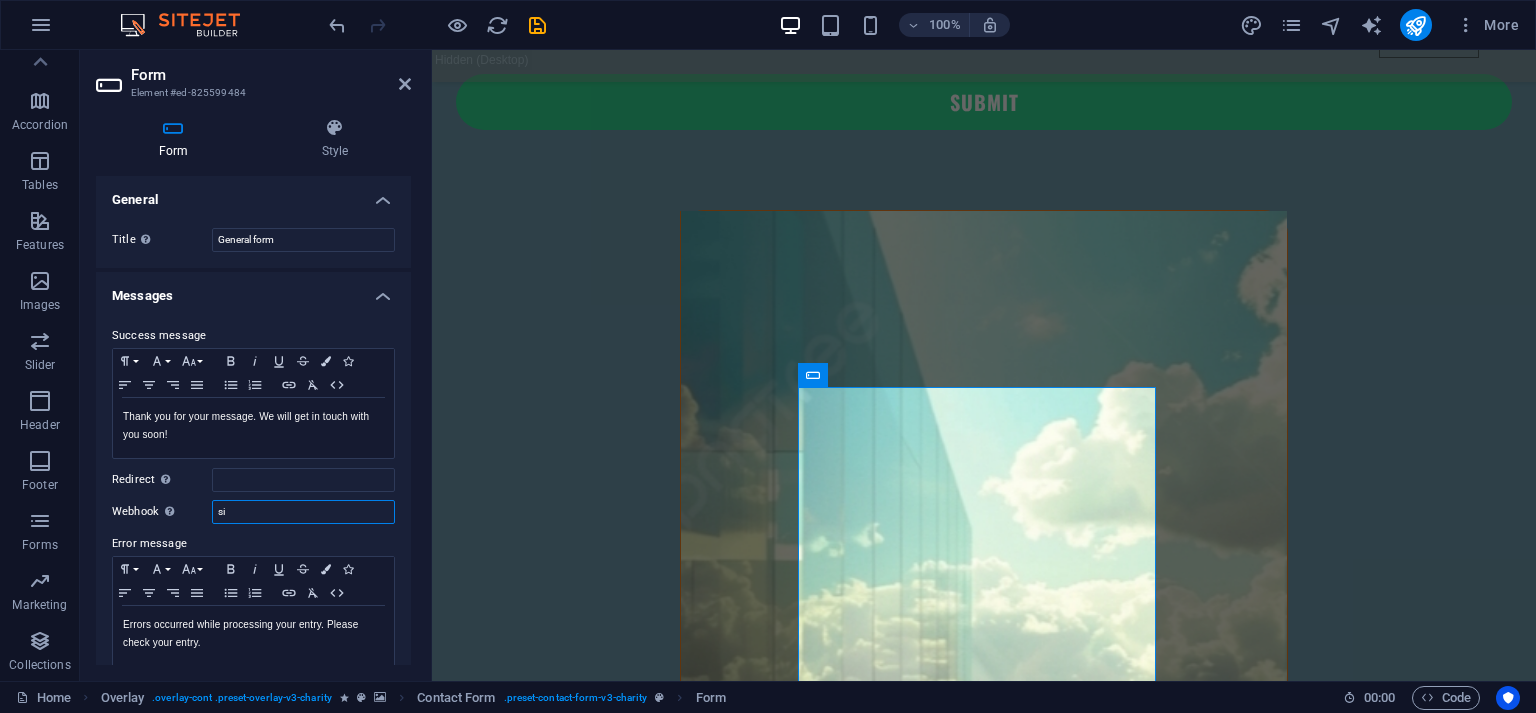 type on "s" 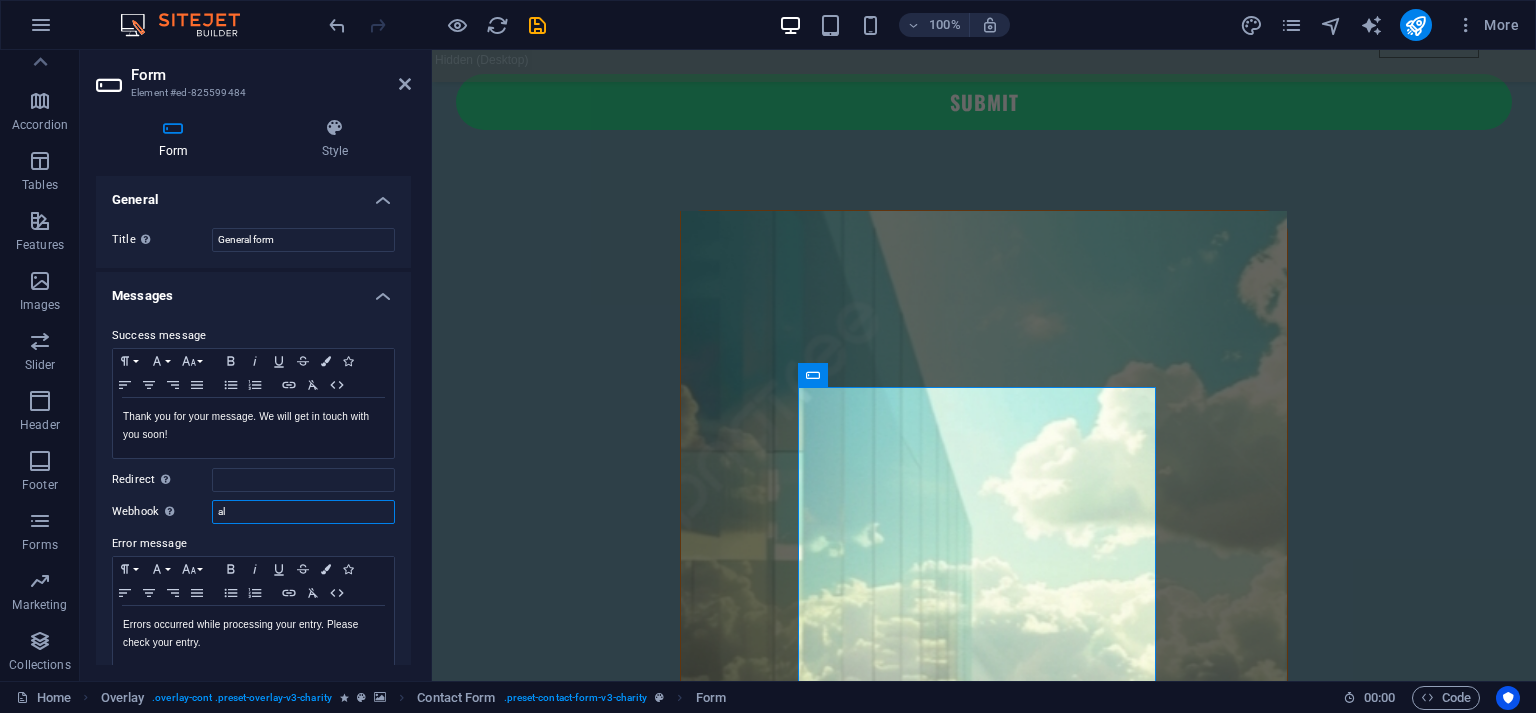 type on "a" 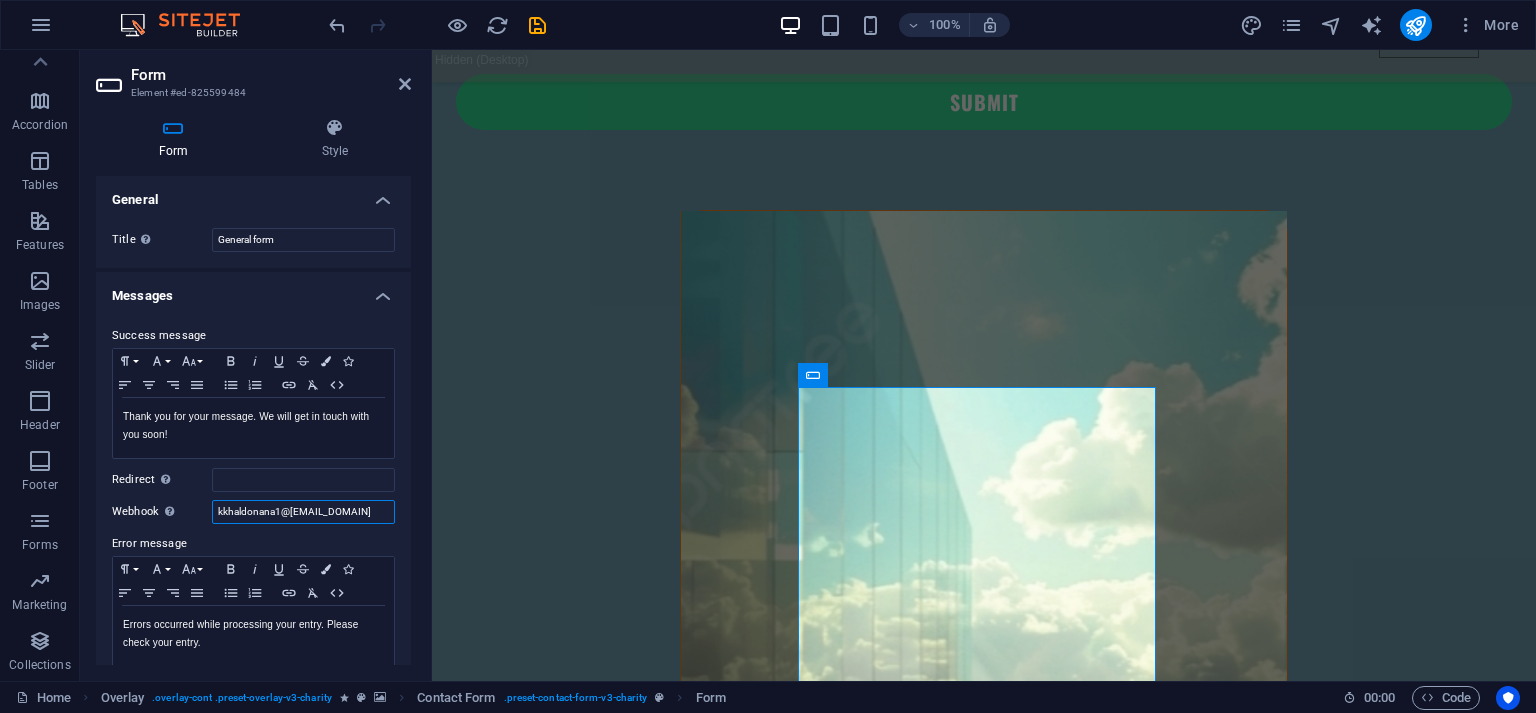 type on "kkhaldonana1@[EMAIL_DOMAIN]" 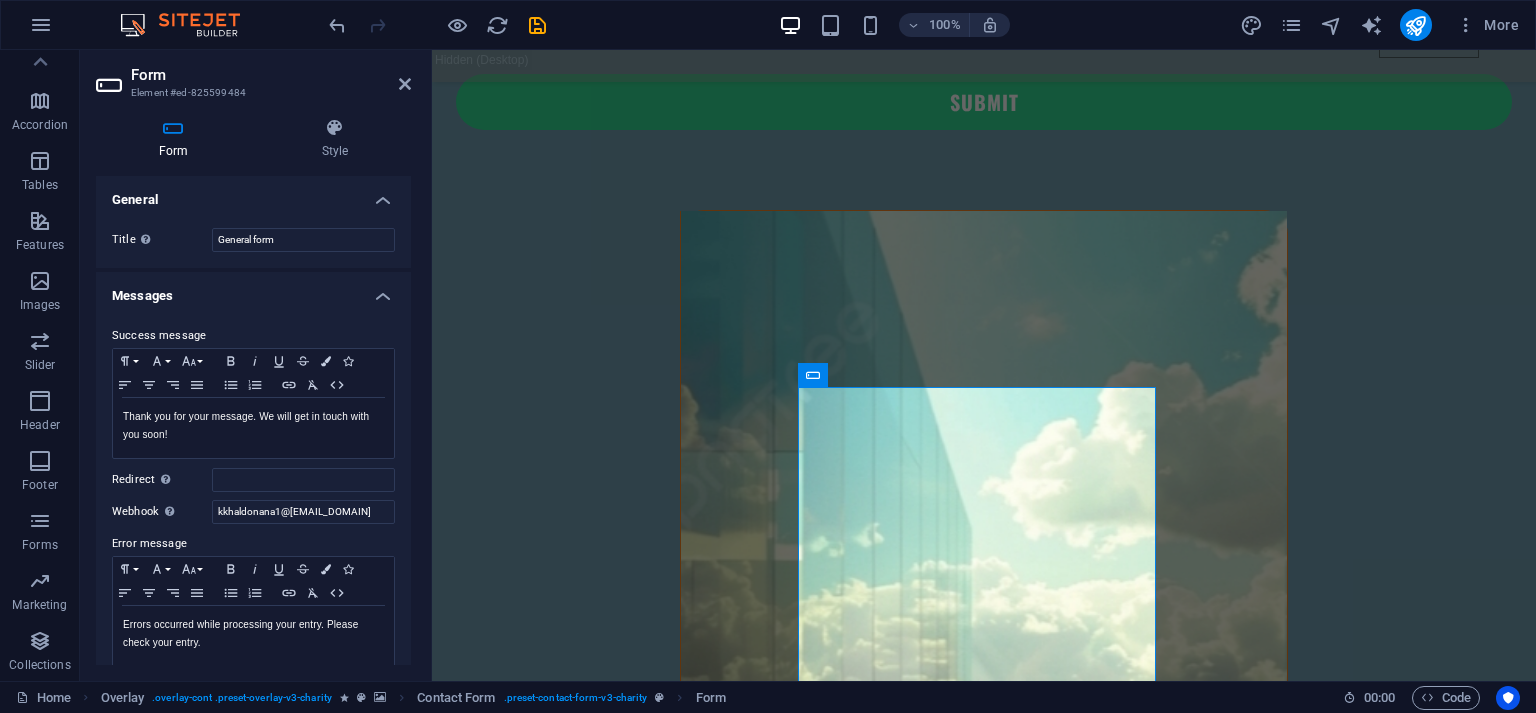 click on "About Partners CONTACT
Emtiaz for Engineering &Trade Name Phone Email Message   {{ 'content.forms.privacy'|trans }} Unreadable? Load new Submit Let’s talk Unreadable? Load new Submit ABOUT US EMTIAZ Emtiaz for Engineering &Trade is a company specializing in  engineering and logistics services, supplying, and marketing all  agricultural inputs, machinery, and equipment. Since its founding in  1995, the company has been committed to improving its performance and  providing the best services to its clients in these fields. Drop content here or  Add elements  Paste clipboard We stive to providing the best services to our clients Drop content here or  Add elements  Paste clipboard OUR MISSION Our mission is to help Earth to breath again Our partners   URALCHEM  One of the world’s largest producers of fertilizer production and innovative agricultural solutions.  At the forefront of the drive to produce reliable harvests with the capacity to feed people today  U M C   [CITY]   –  [COUNTRY] About" at bounding box center (984, 4872) 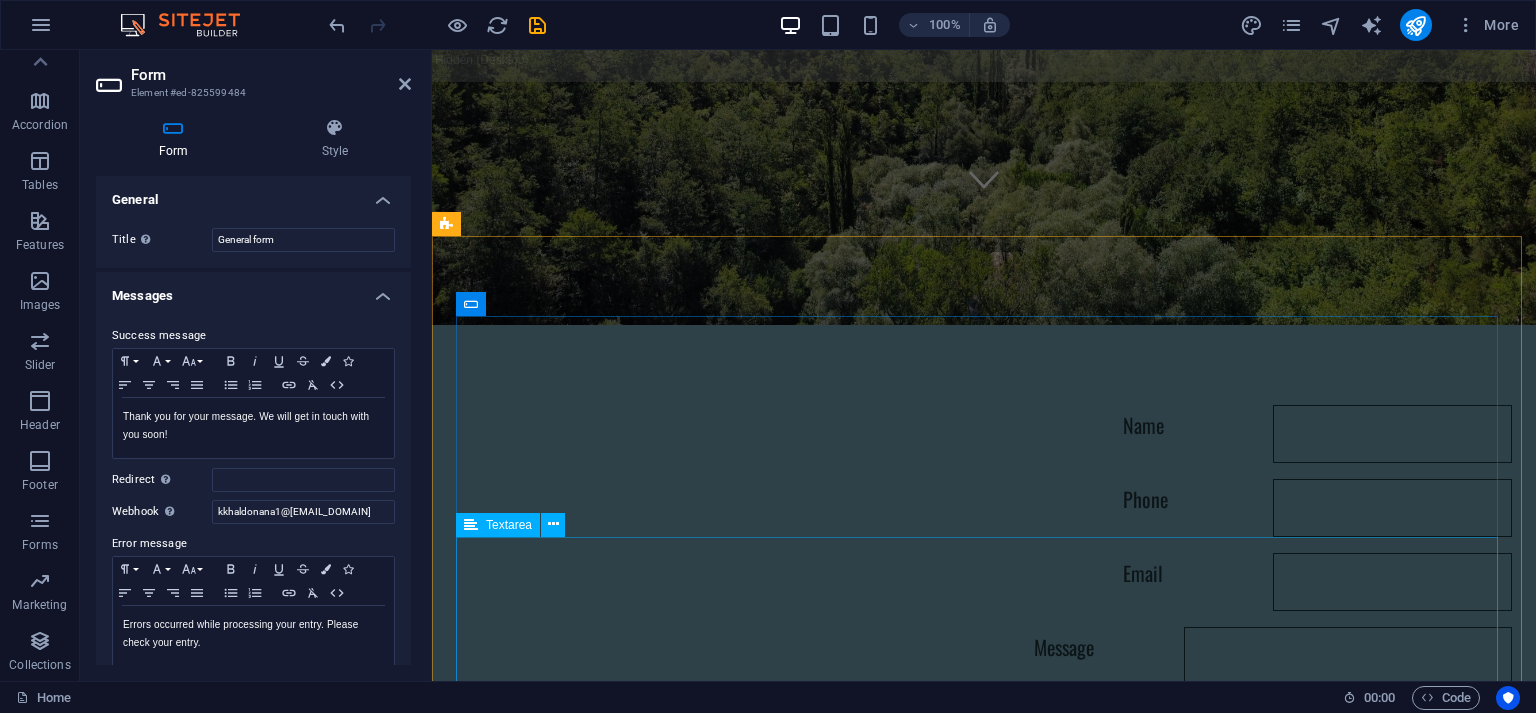 scroll, scrollTop: 473, scrollLeft: 0, axis: vertical 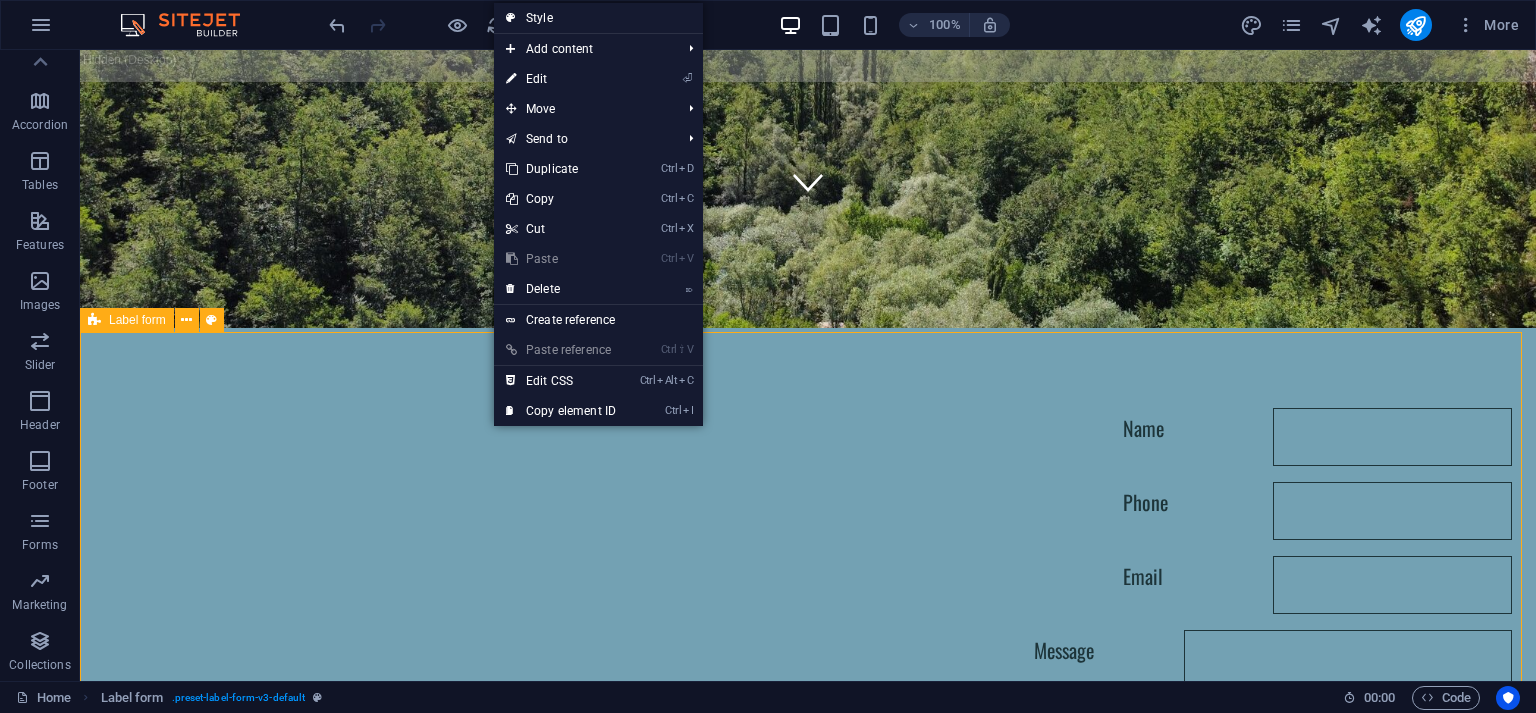 click on "Label form" at bounding box center [137, 320] 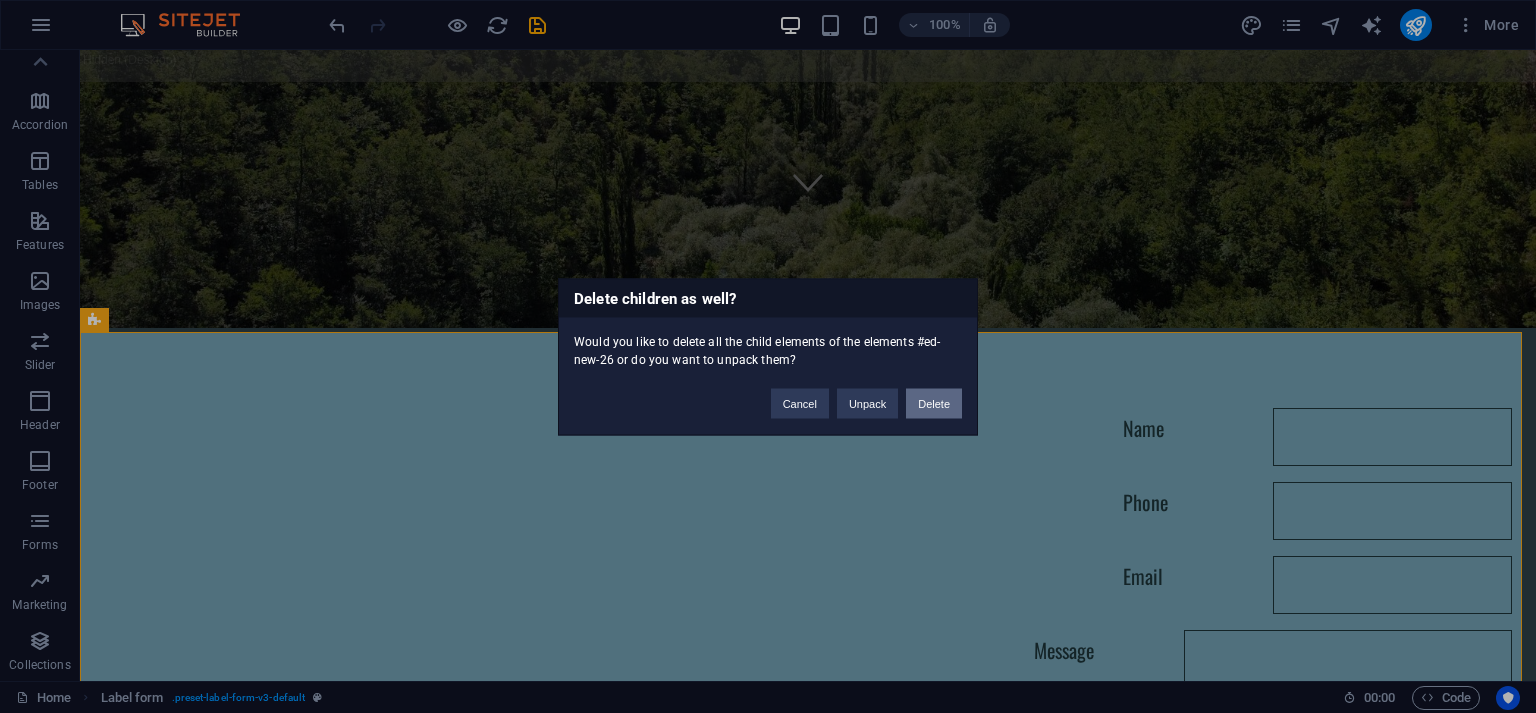 click on "Delete" at bounding box center [934, 403] 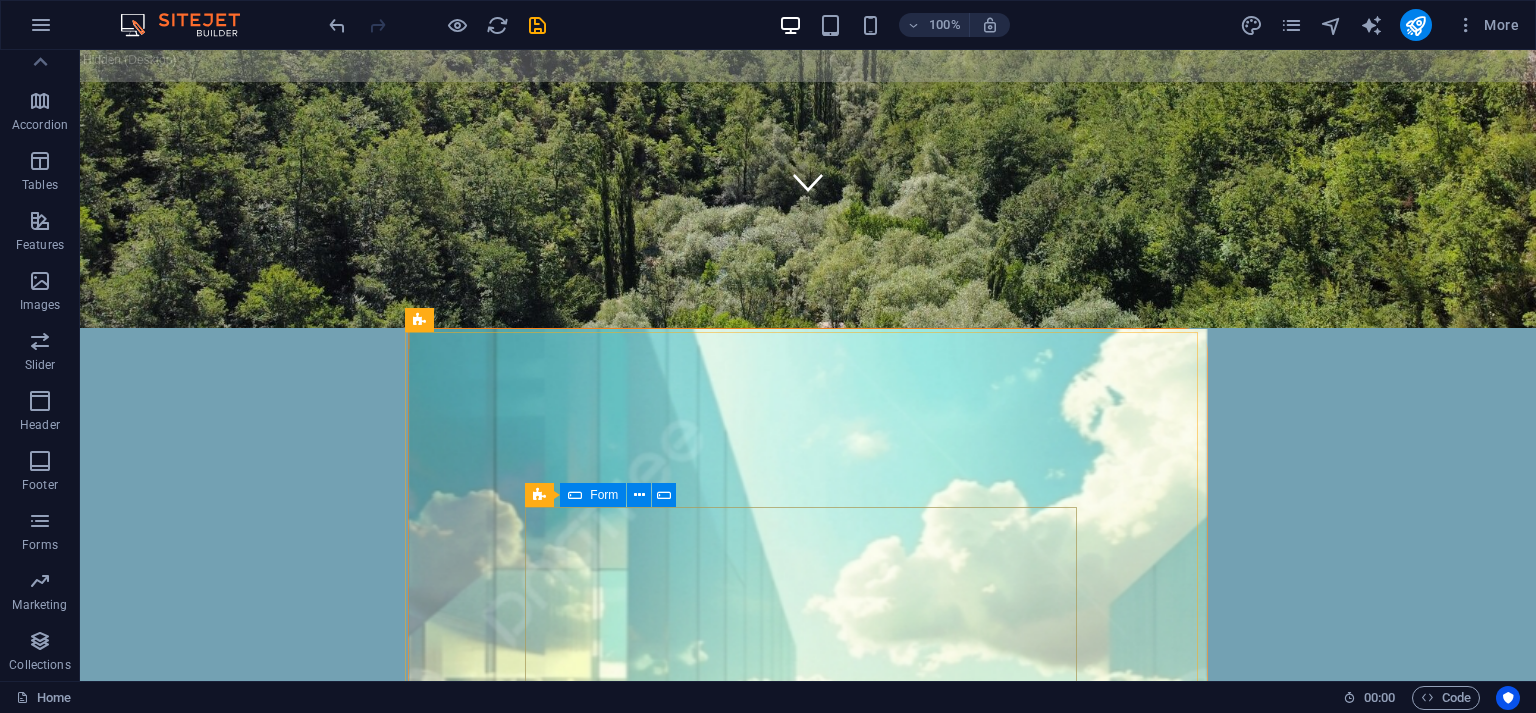 click on "Form" at bounding box center (604, 495) 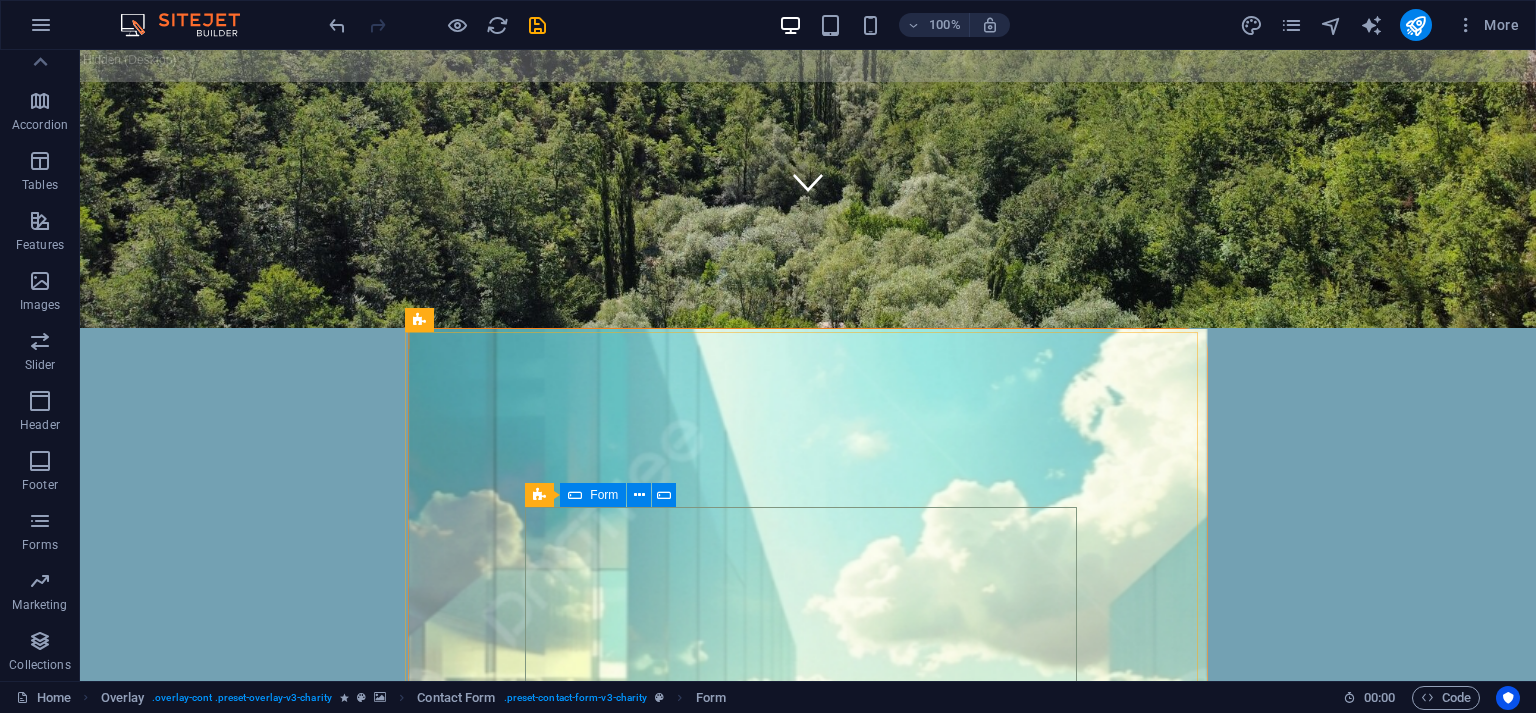 click on "Form" at bounding box center (604, 495) 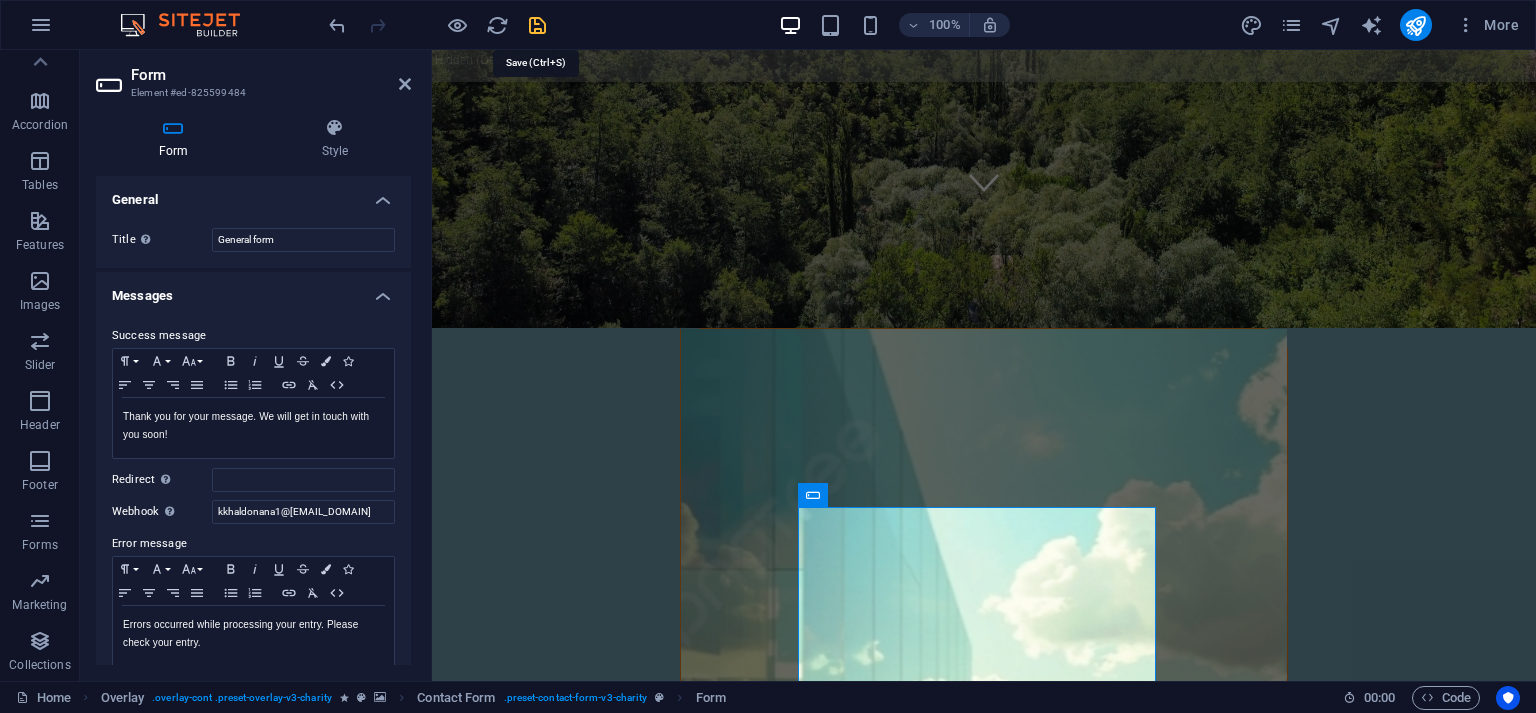 click at bounding box center [537, 25] 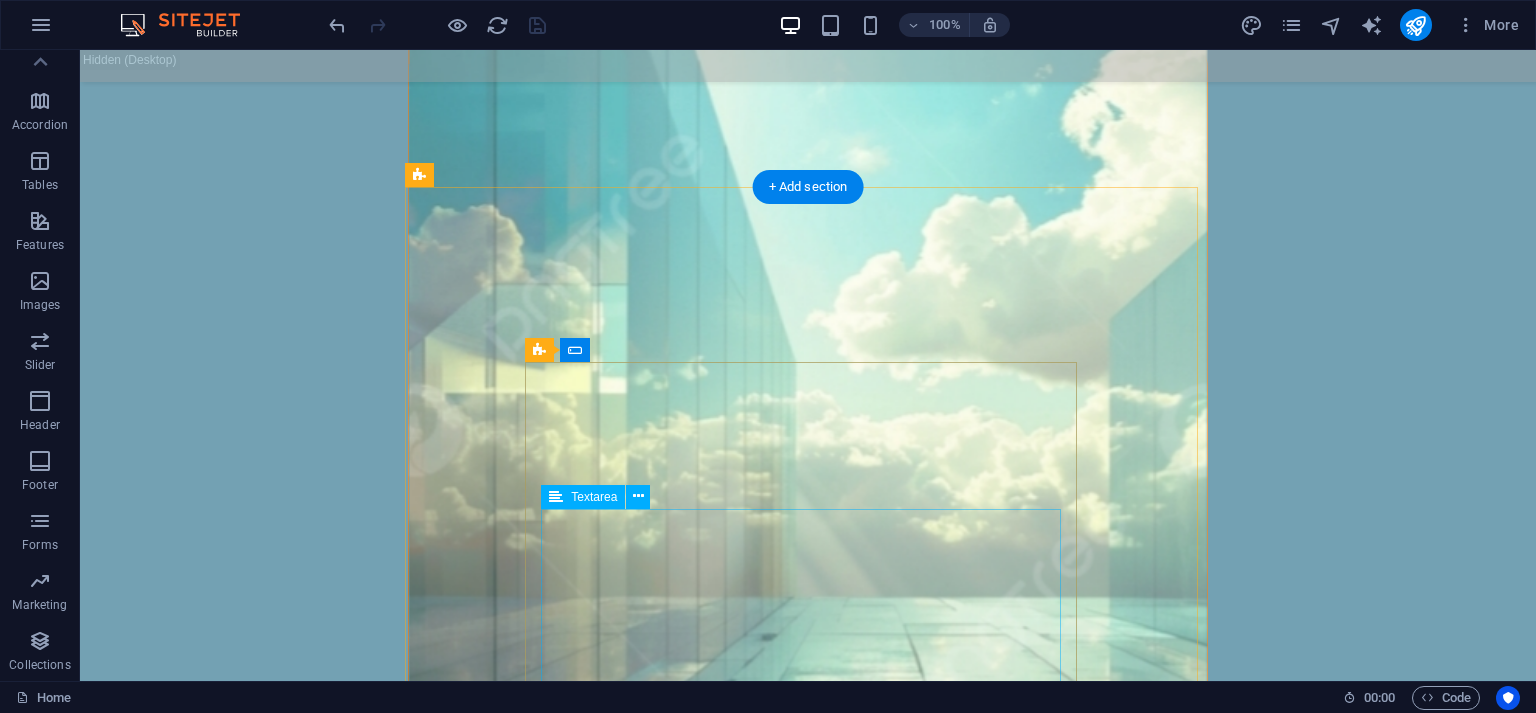 scroll, scrollTop: 825, scrollLeft: 0, axis: vertical 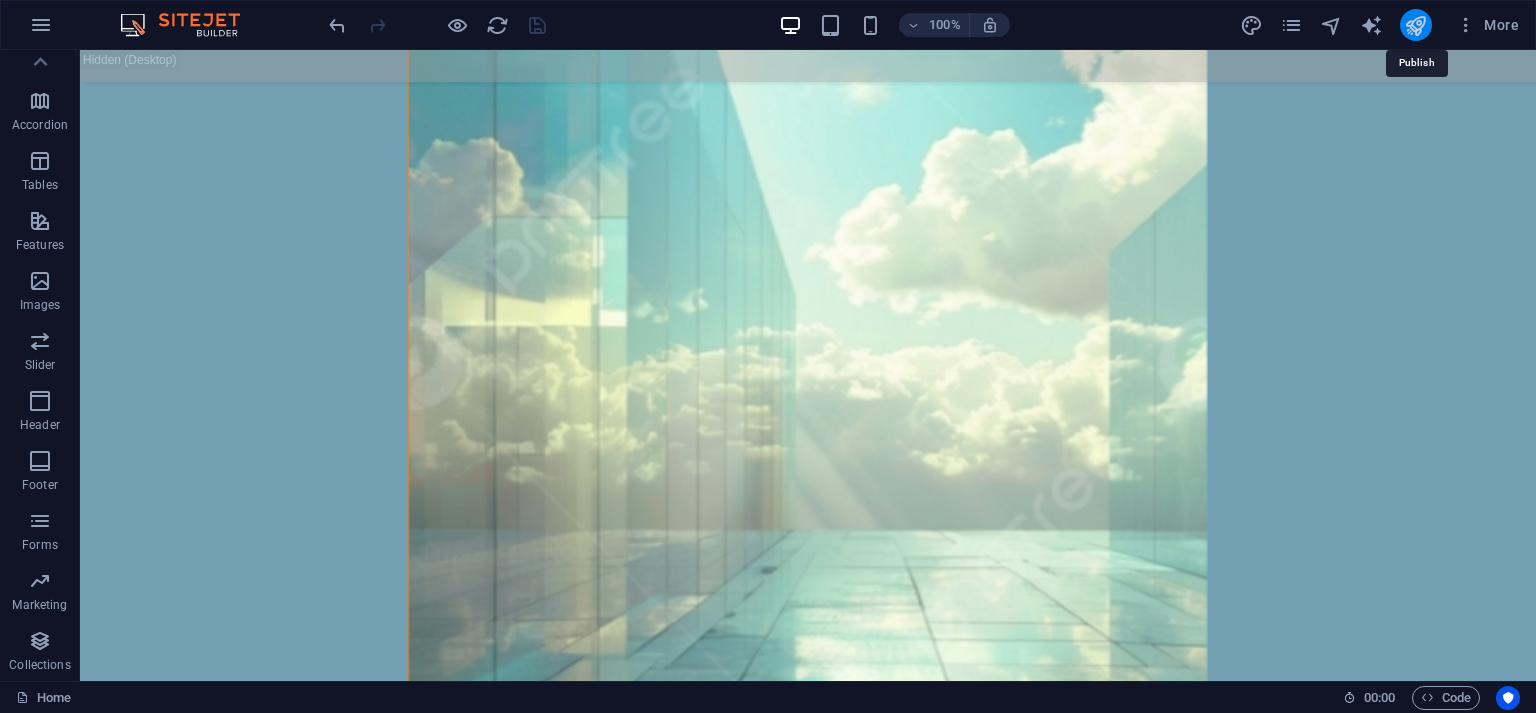 click at bounding box center [1415, 25] 